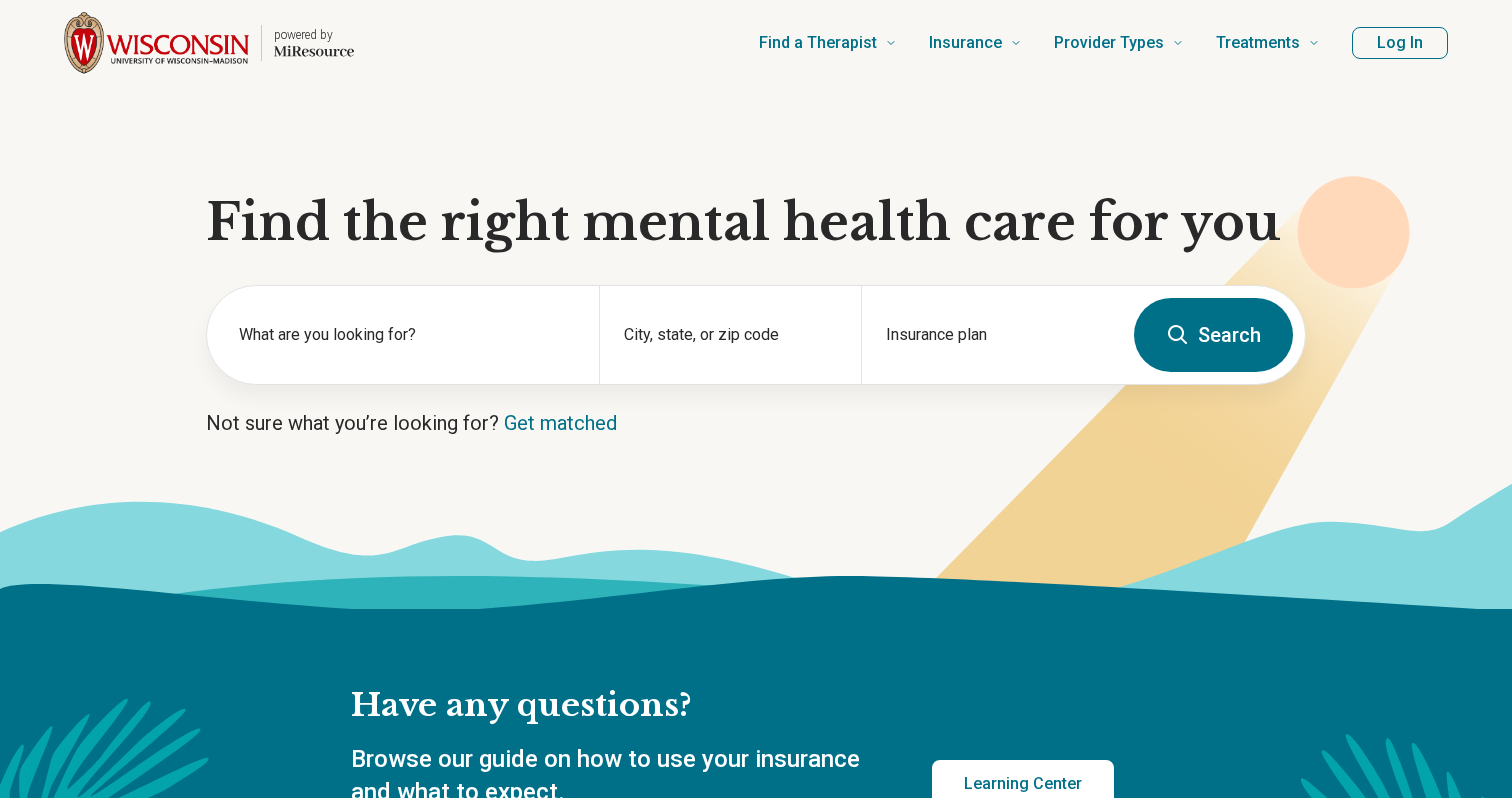 scroll, scrollTop: 58, scrollLeft: 0, axis: vertical 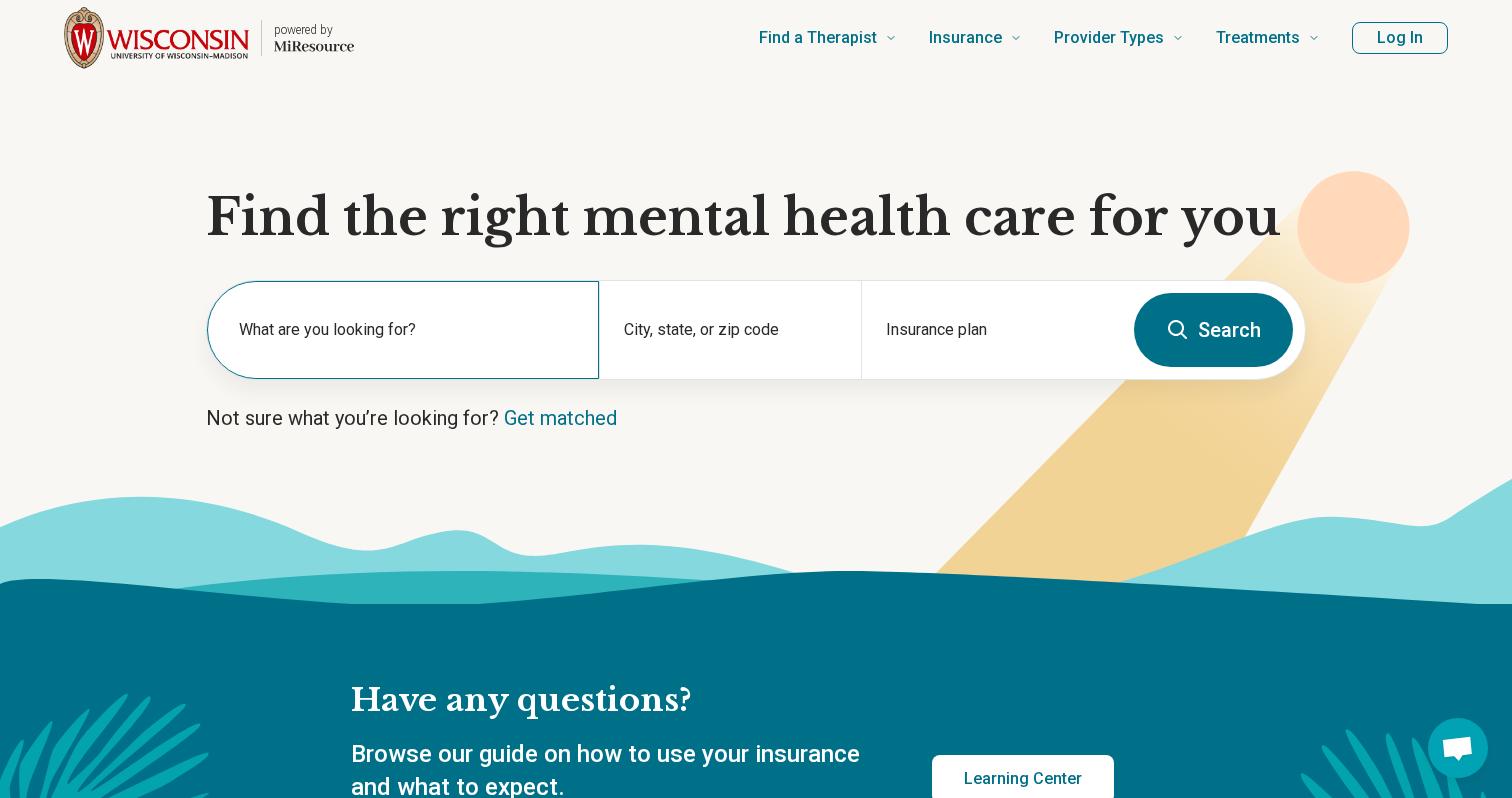 click on "What are you looking for?" at bounding box center [407, 330] 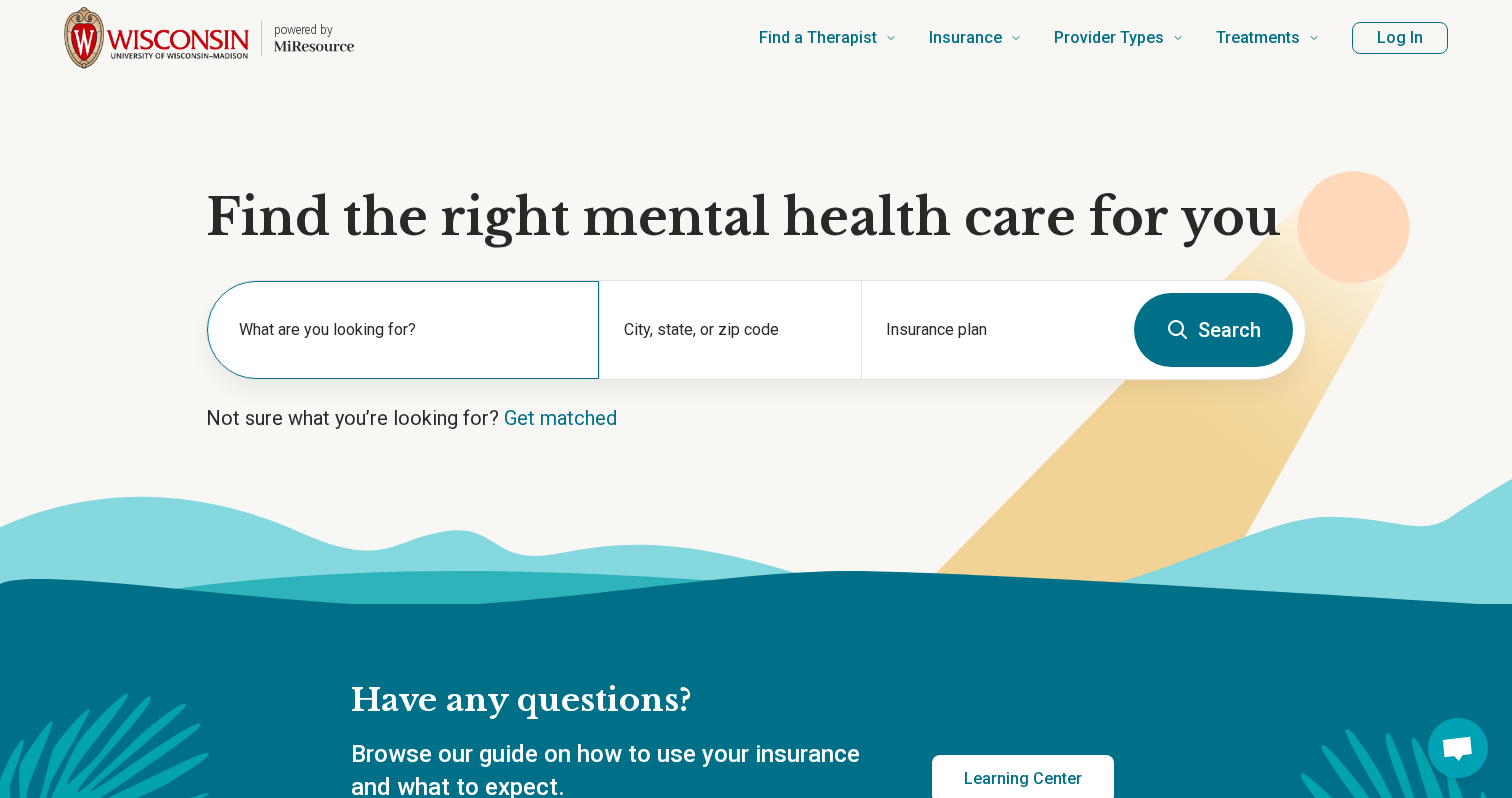 click on "What are you looking for?" at bounding box center (403, 330) 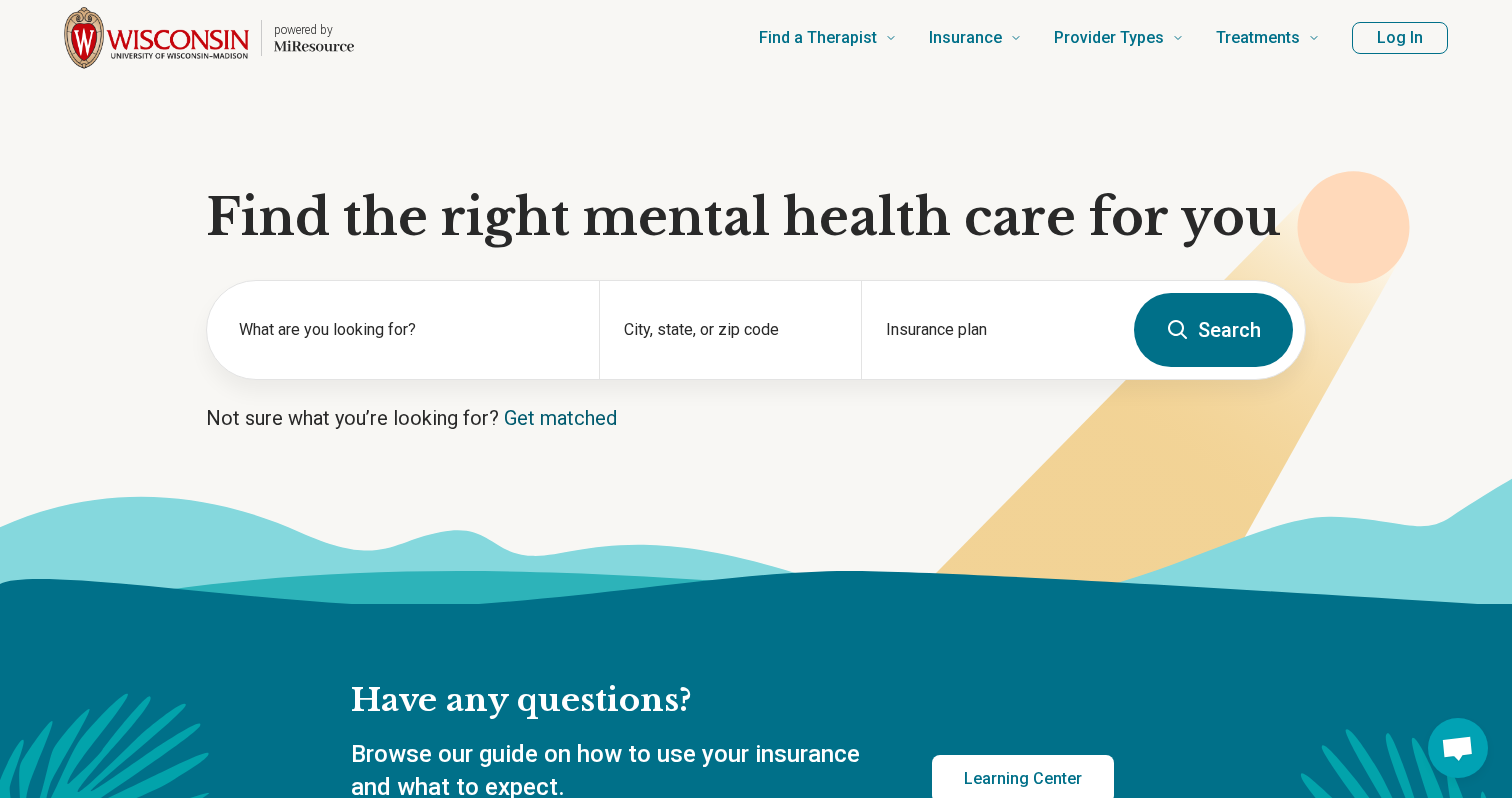 click on "Get matched" at bounding box center [560, 418] 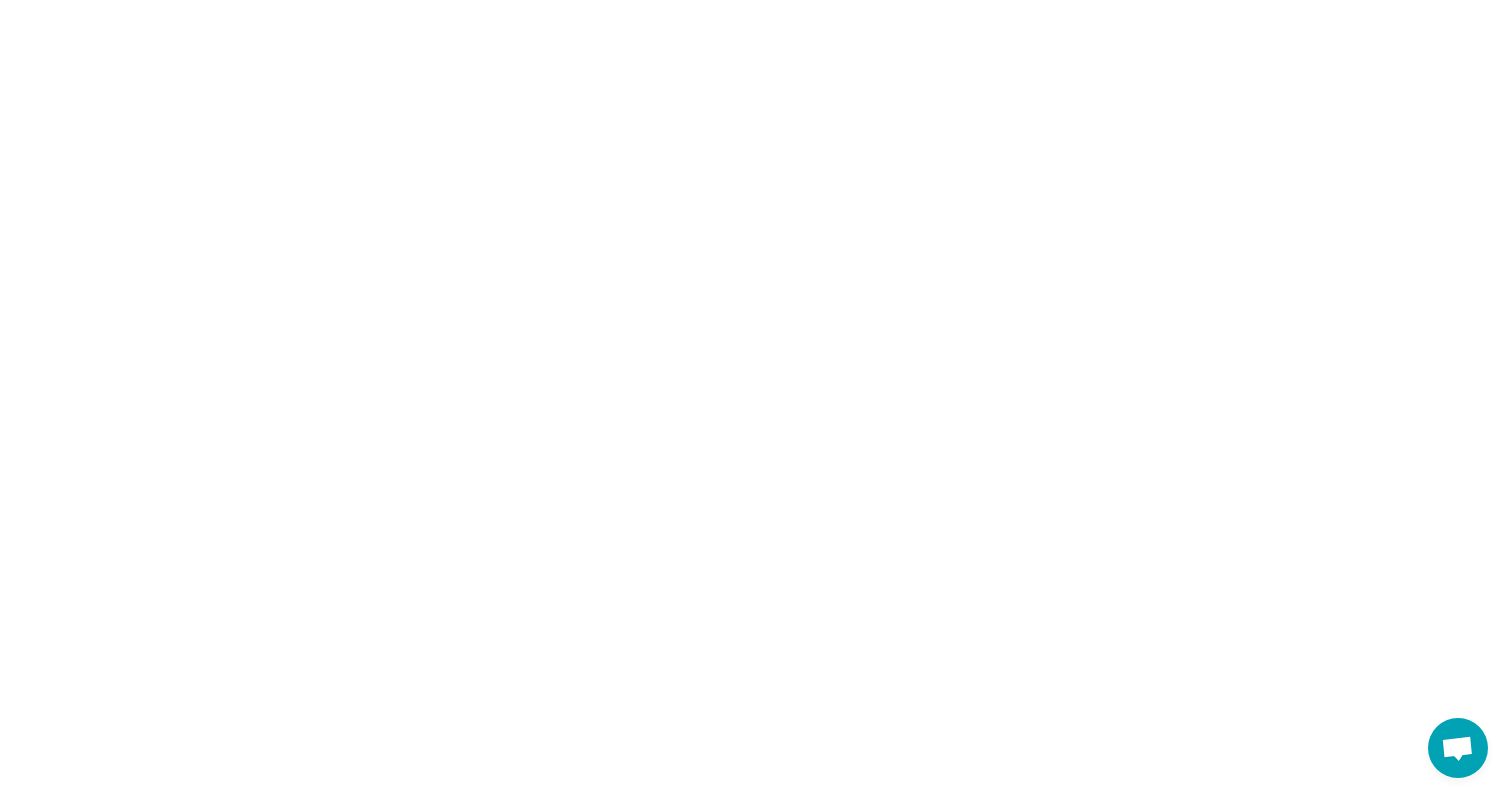 scroll, scrollTop: 0, scrollLeft: 0, axis: both 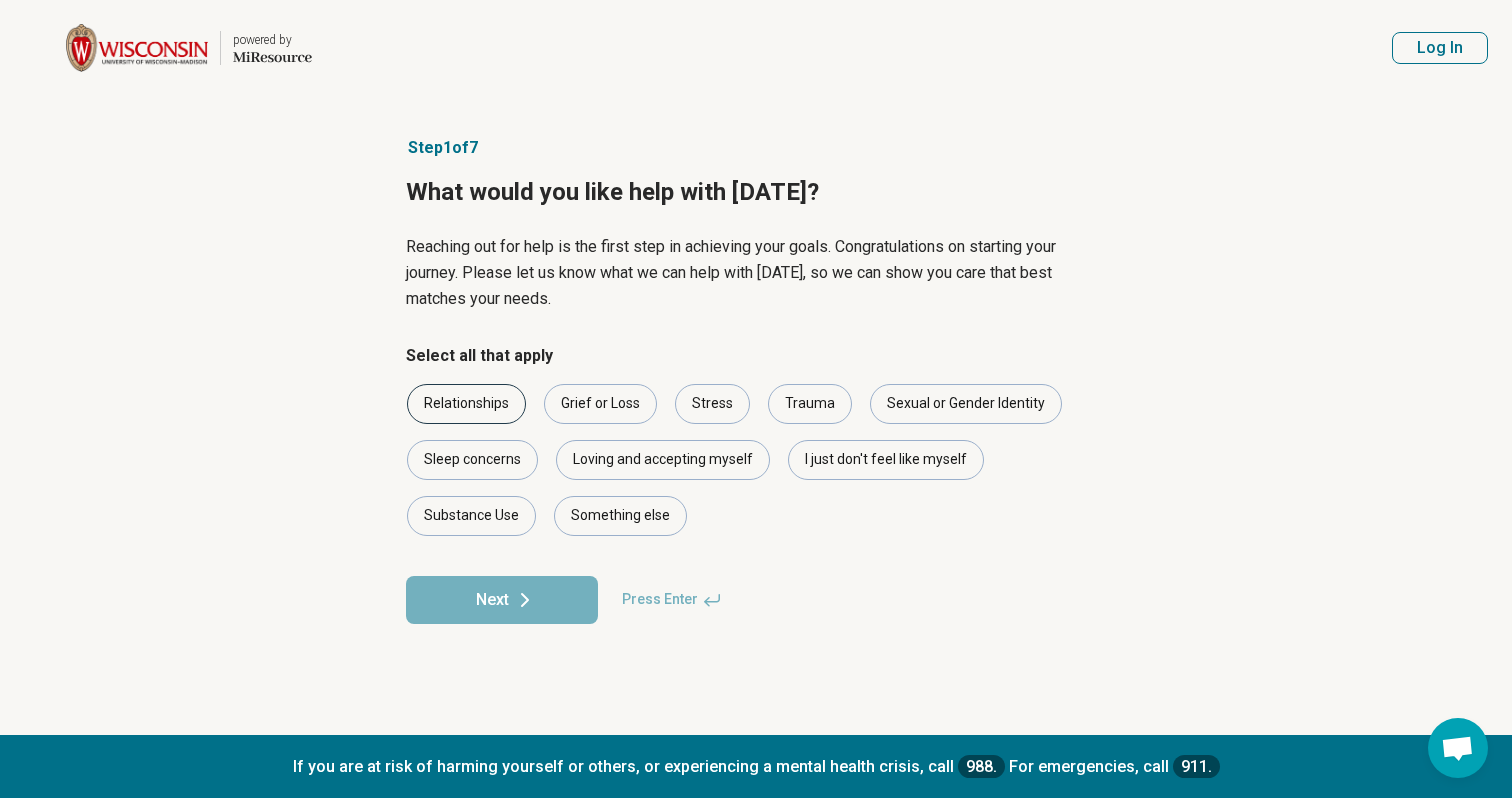click on "Relationships" at bounding box center (466, 404) 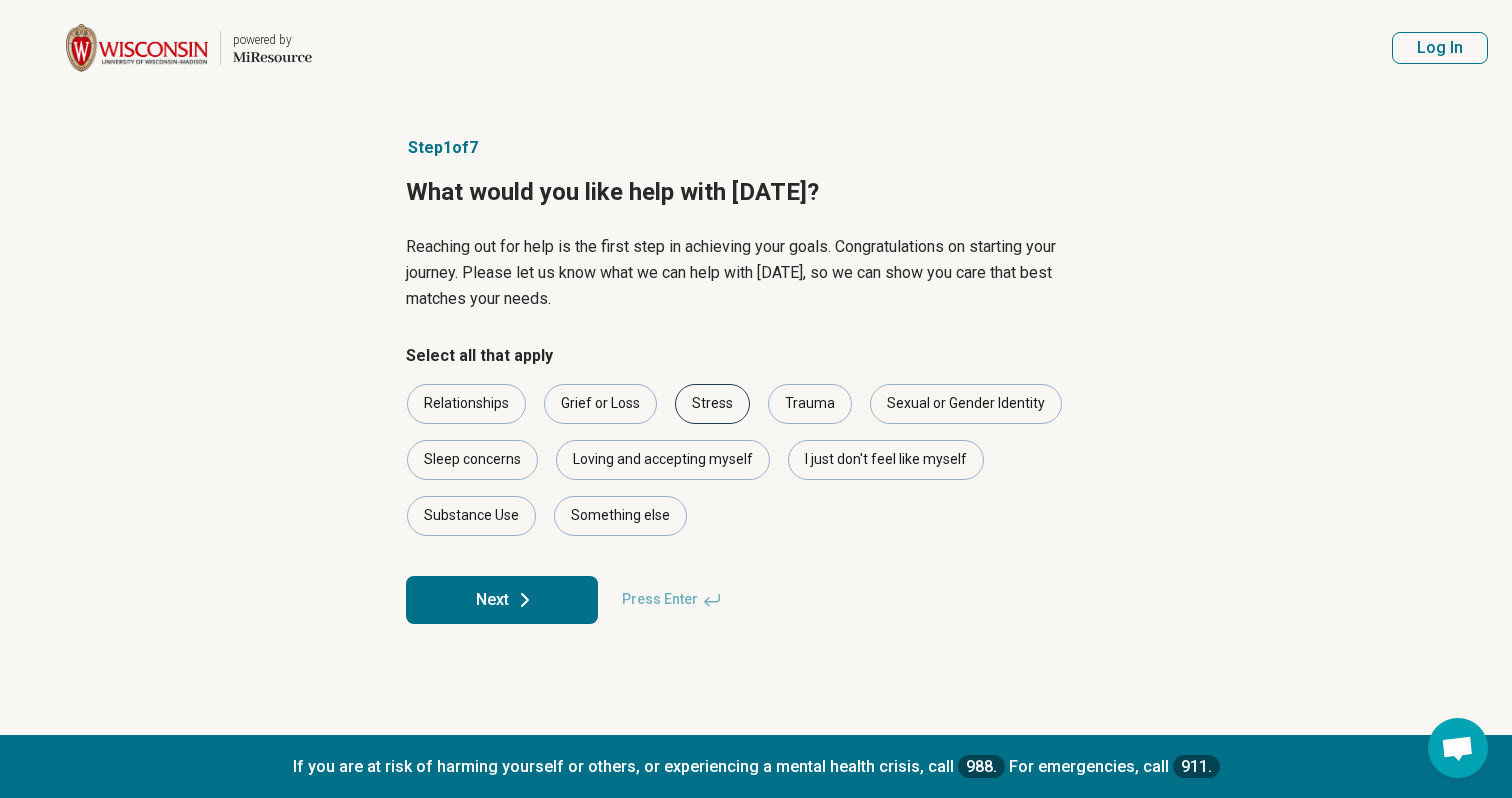 click on "Stress" at bounding box center (712, 404) 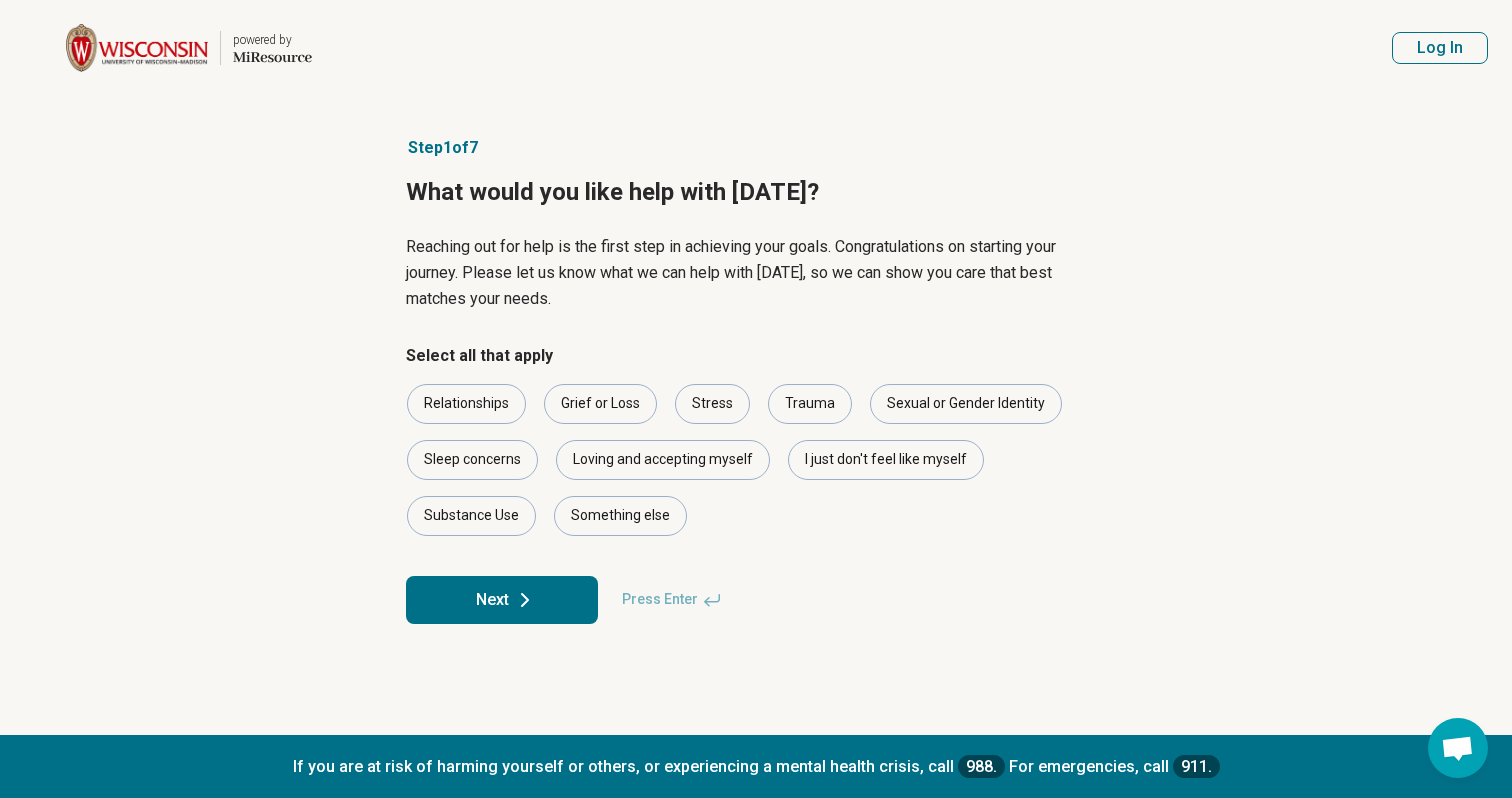 click on "Next" at bounding box center [502, 600] 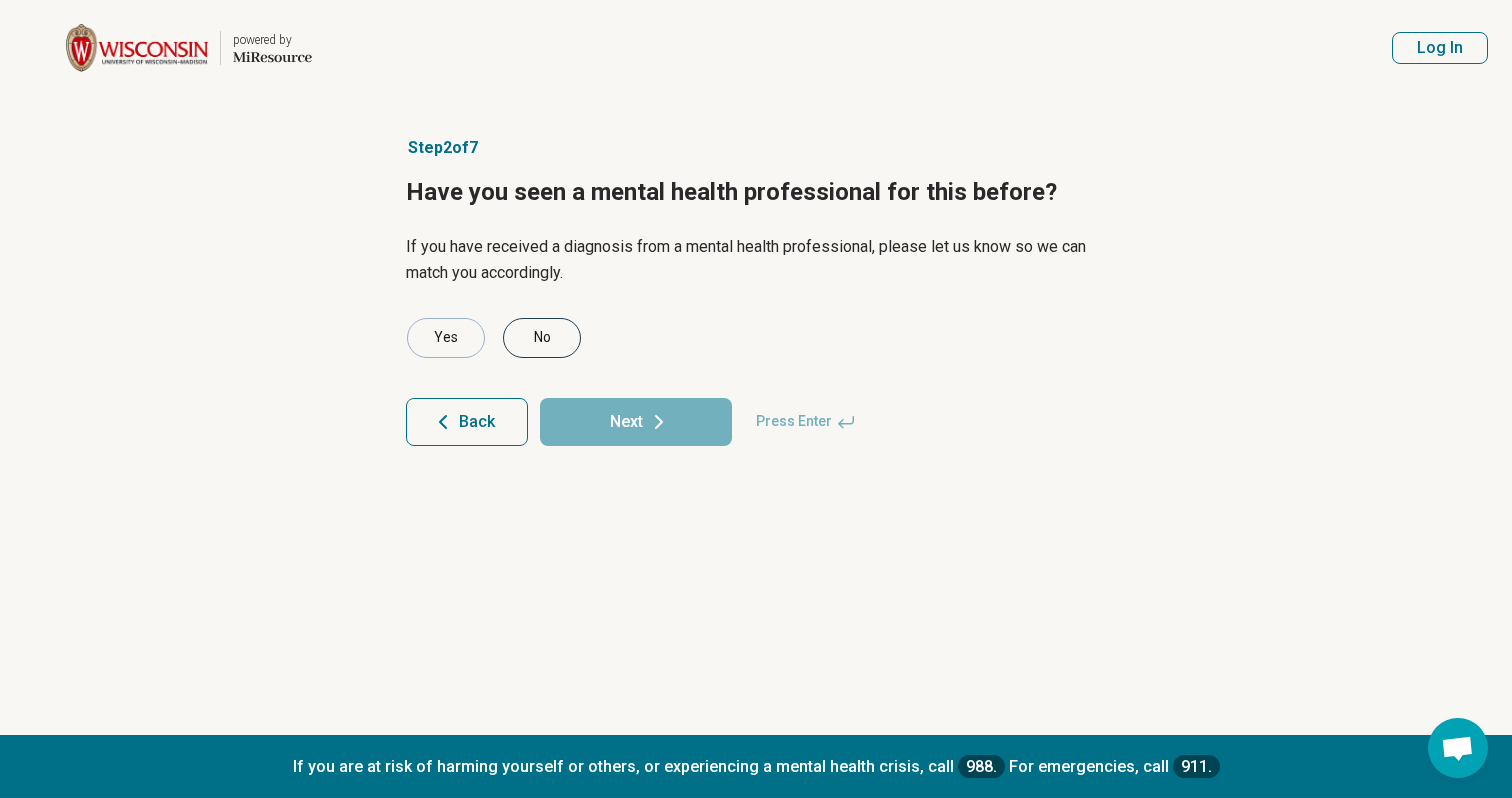 click on "No" at bounding box center [542, 338] 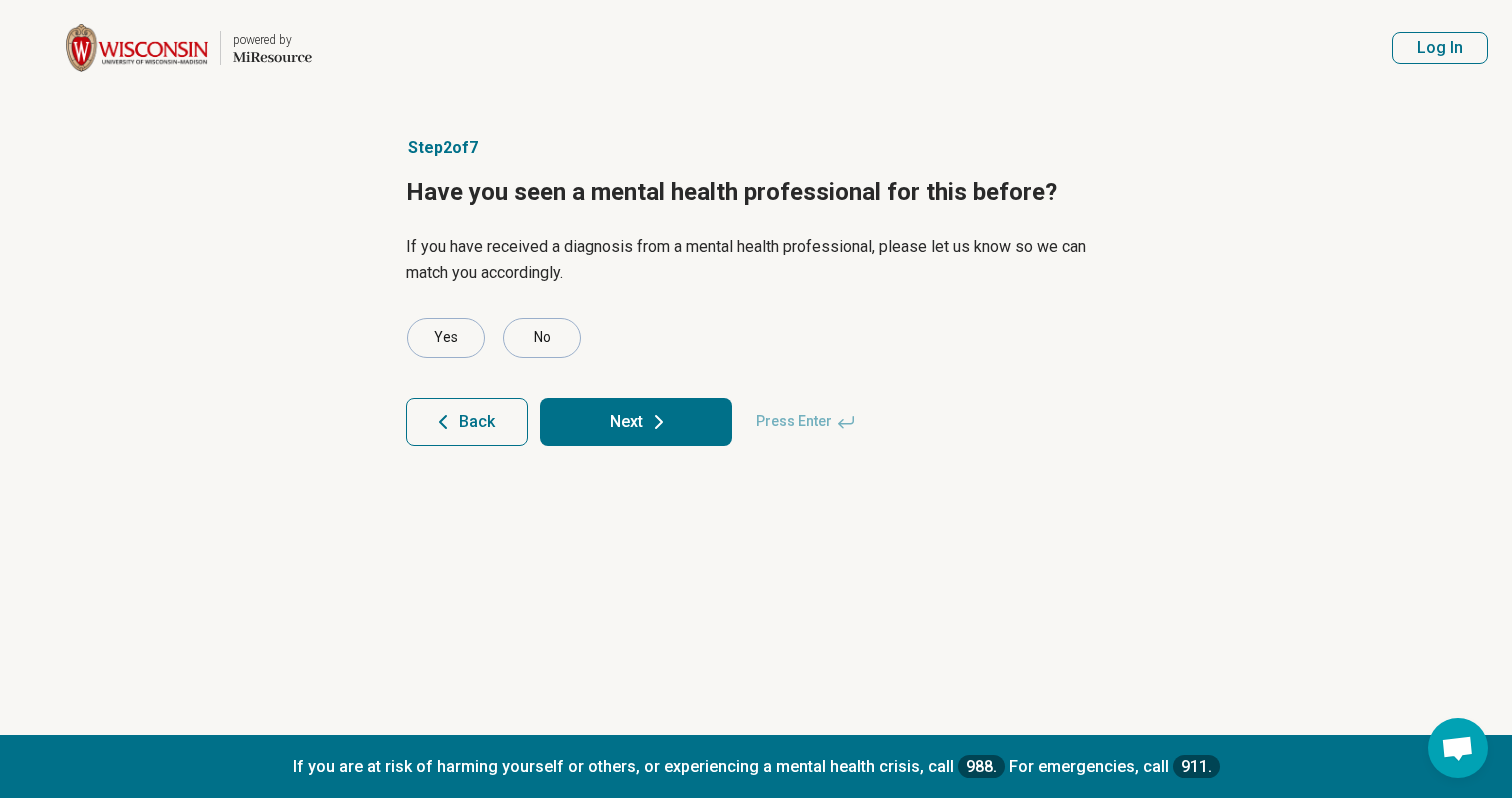 click on "Next" at bounding box center [636, 422] 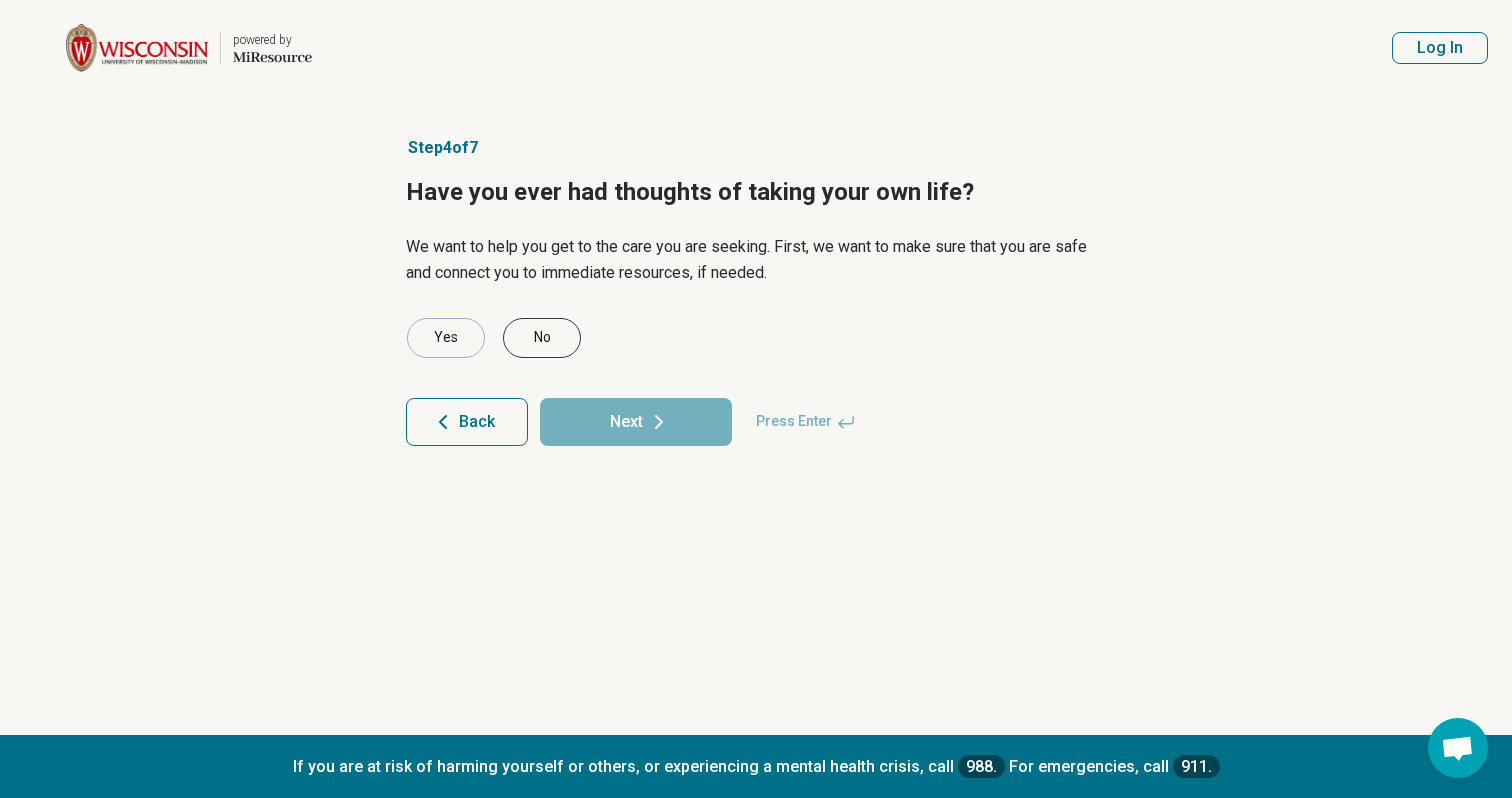 click on "No" at bounding box center (542, 338) 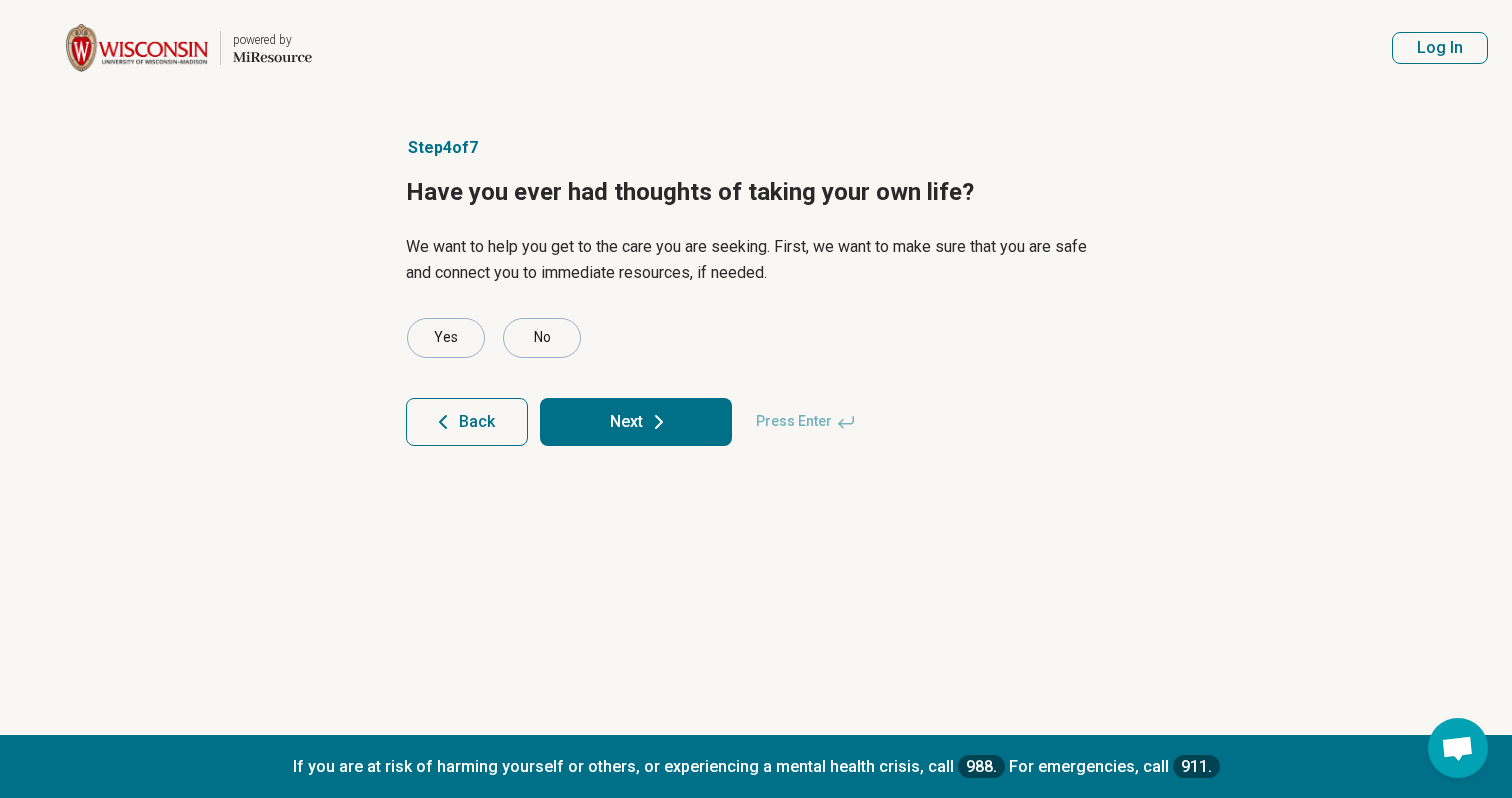 click on "Next" at bounding box center [636, 422] 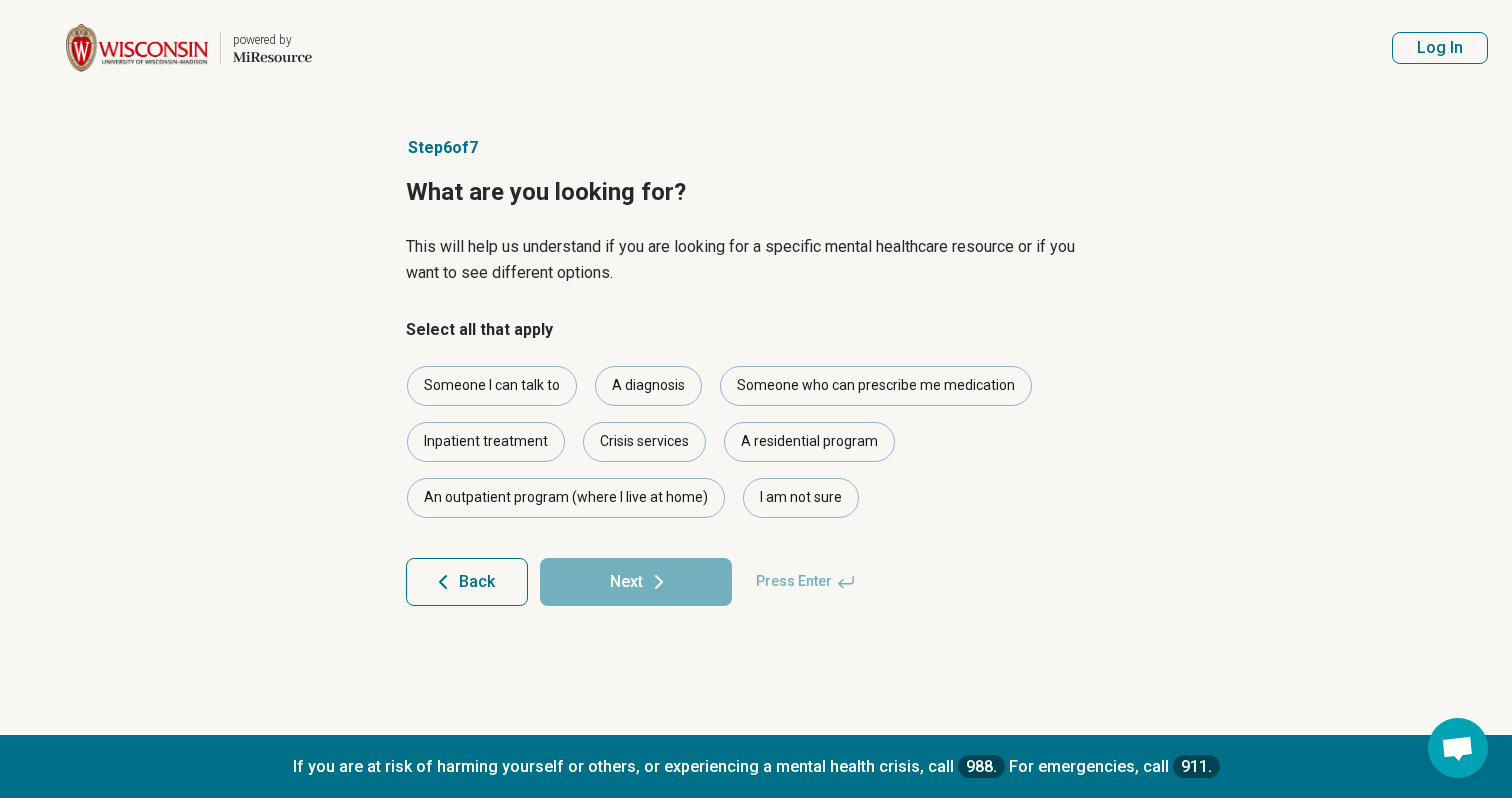 click on "Back" at bounding box center [467, 582] 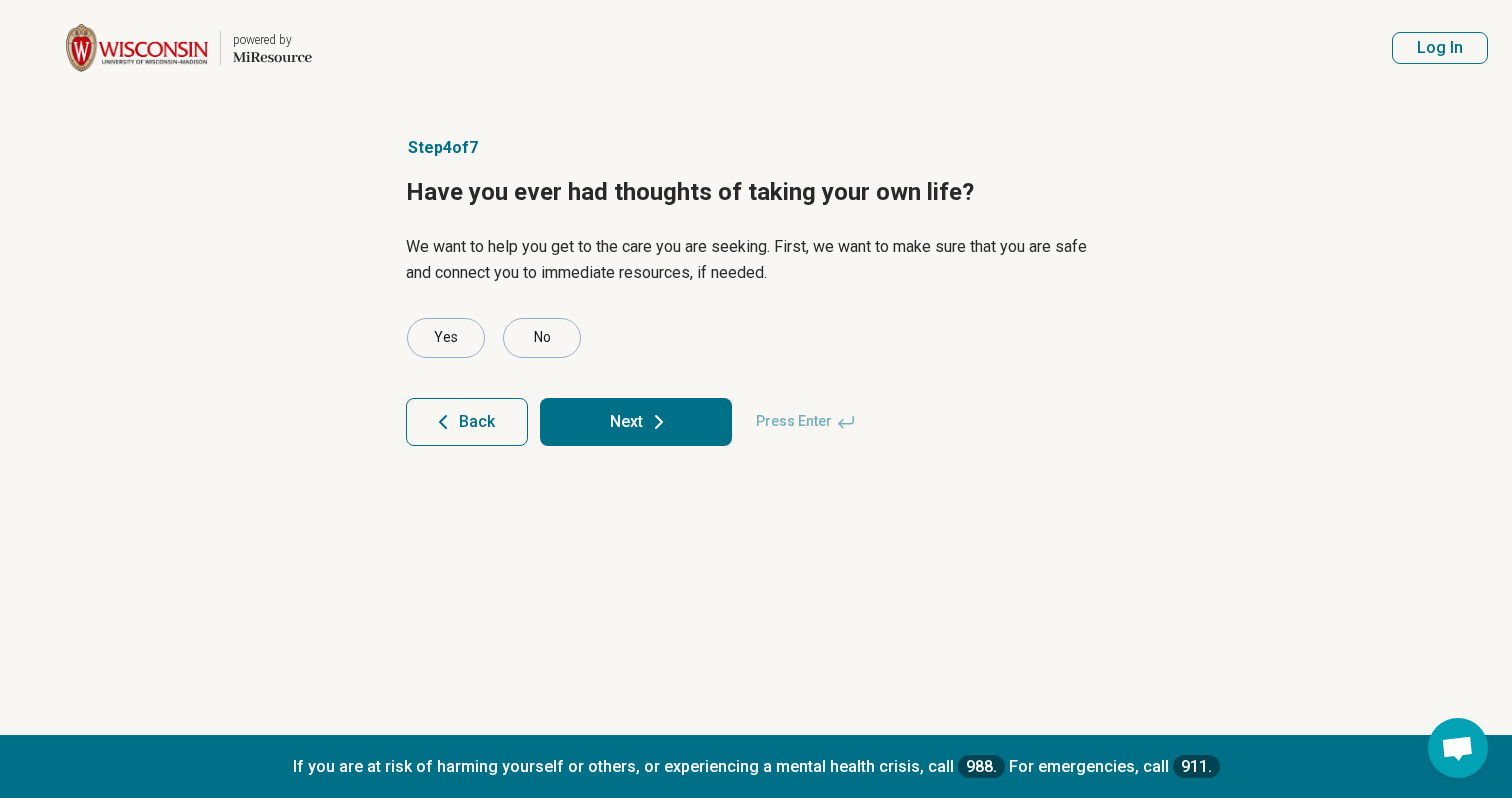 click on "Back" at bounding box center (467, 422) 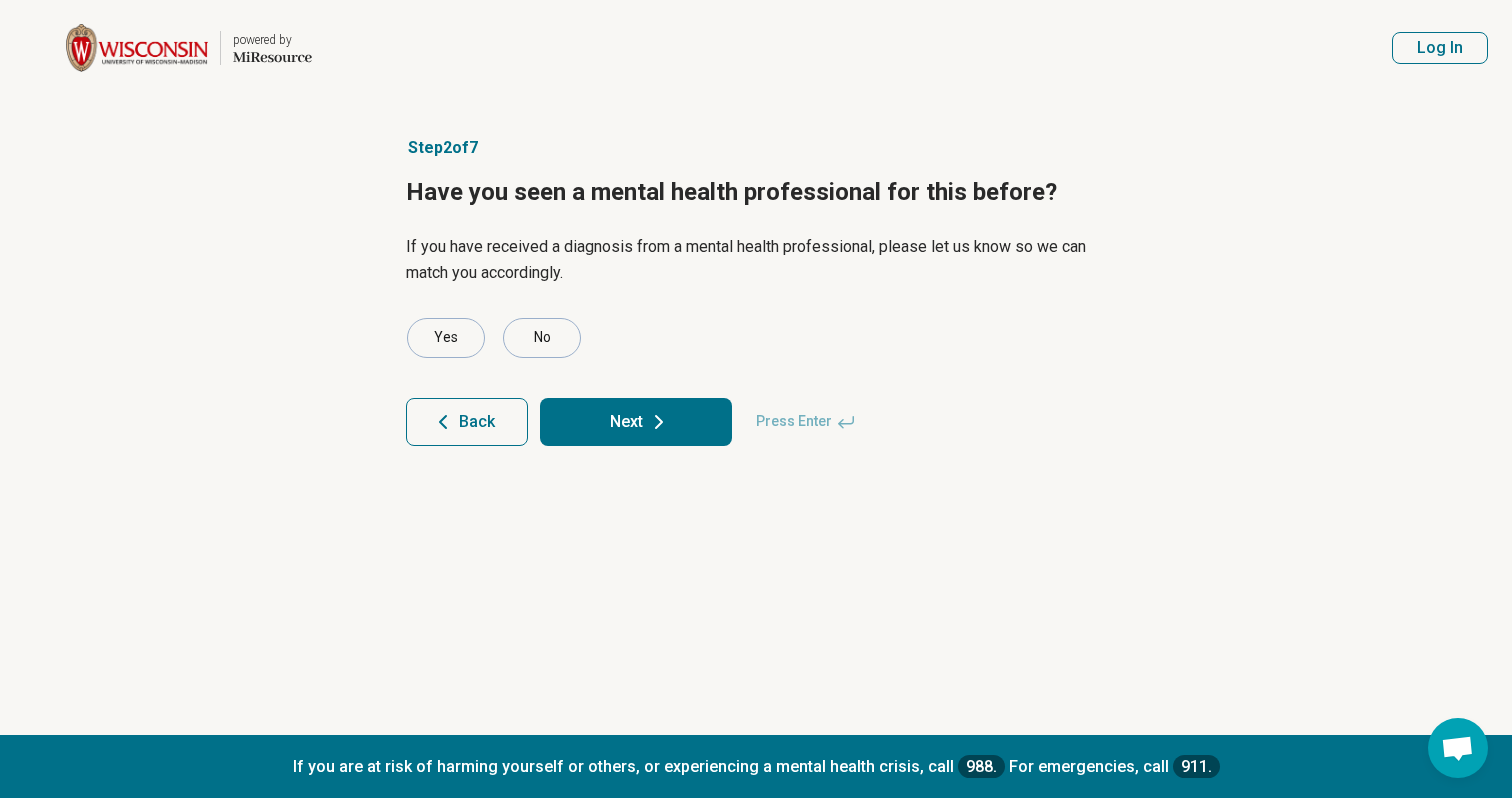 click on "Next" at bounding box center (636, 422) 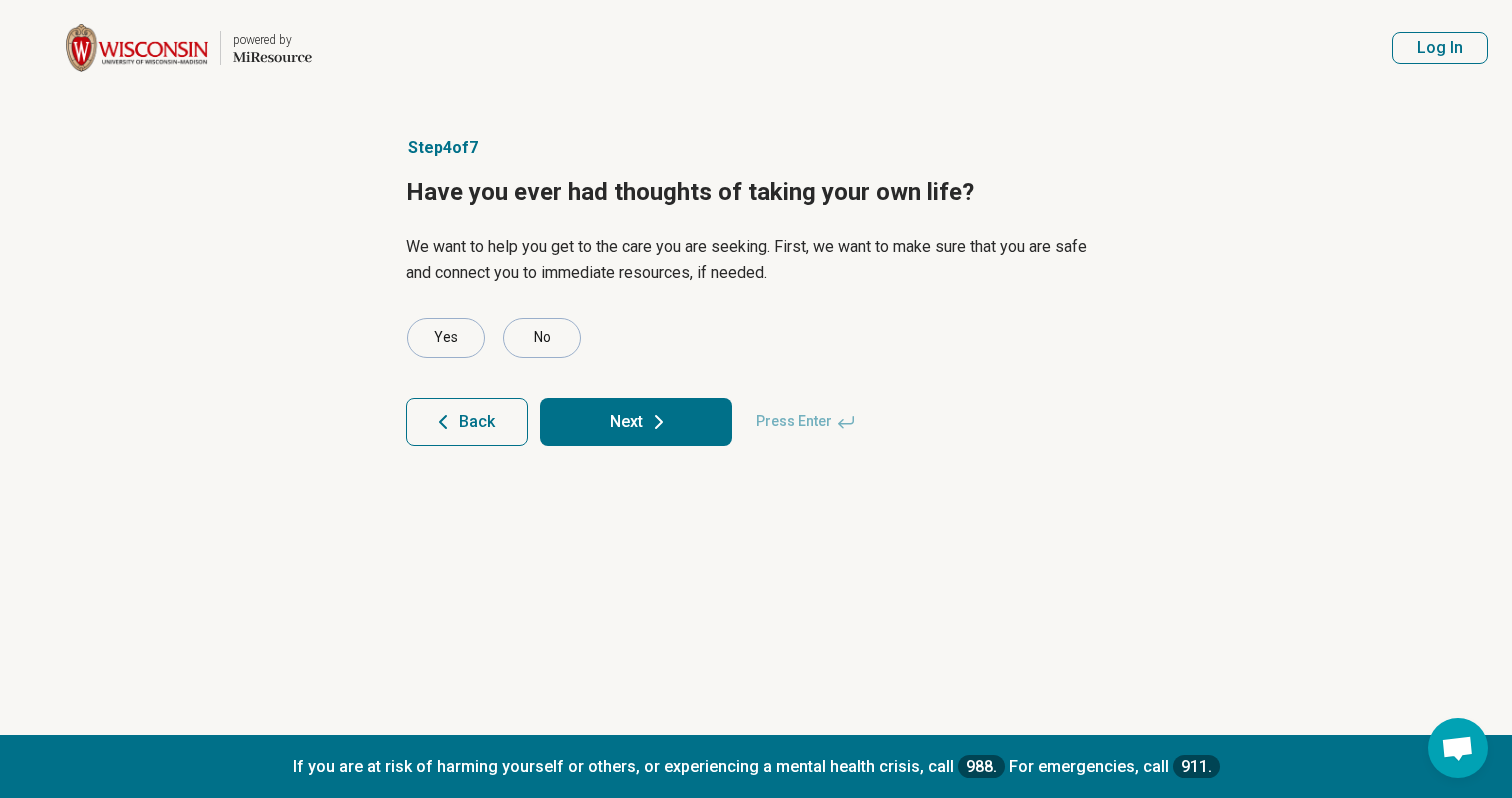 click on "Next" at bounding box center (636, 422) 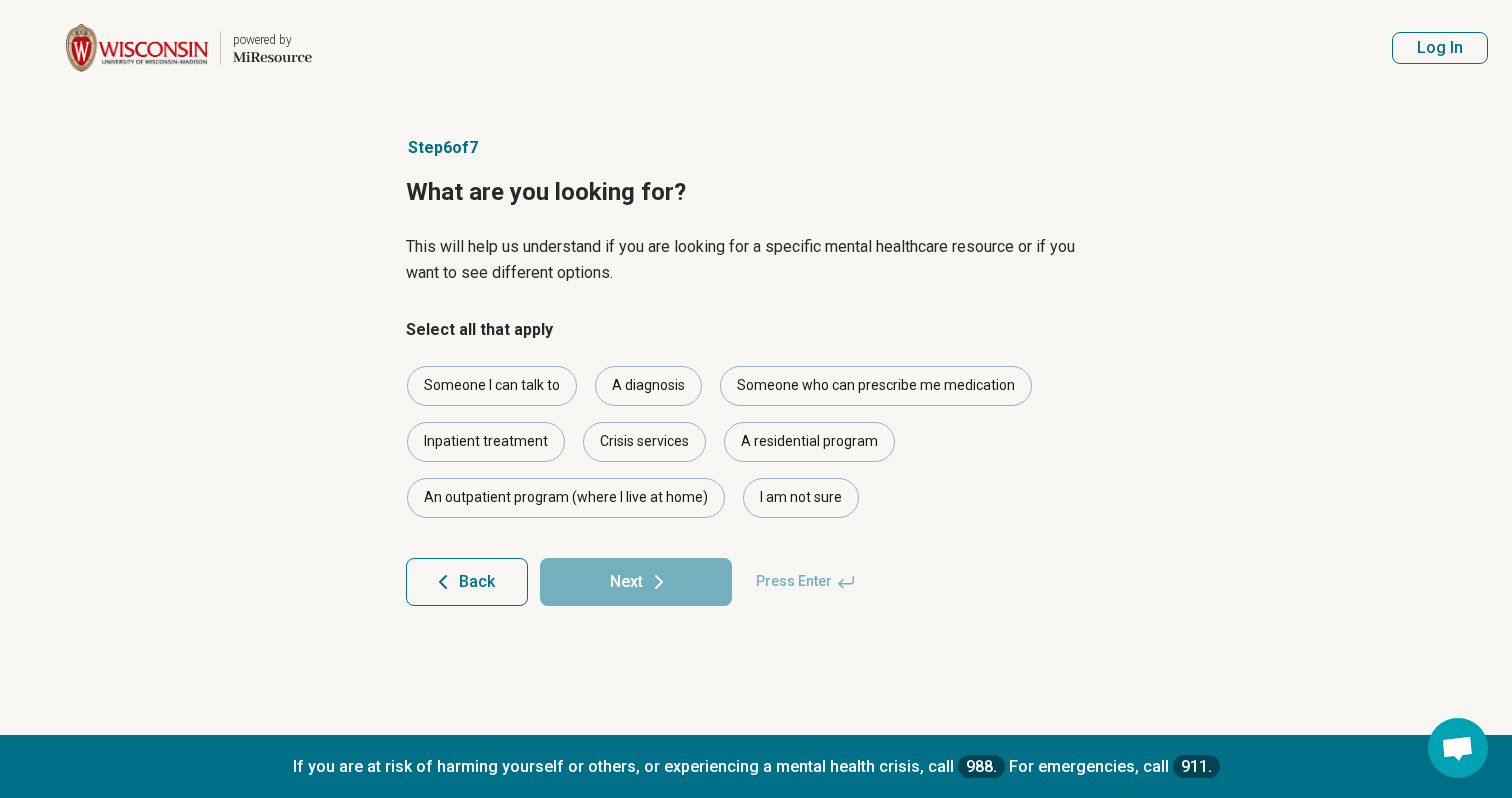 click on "Back" at bounding box center (467, 582) 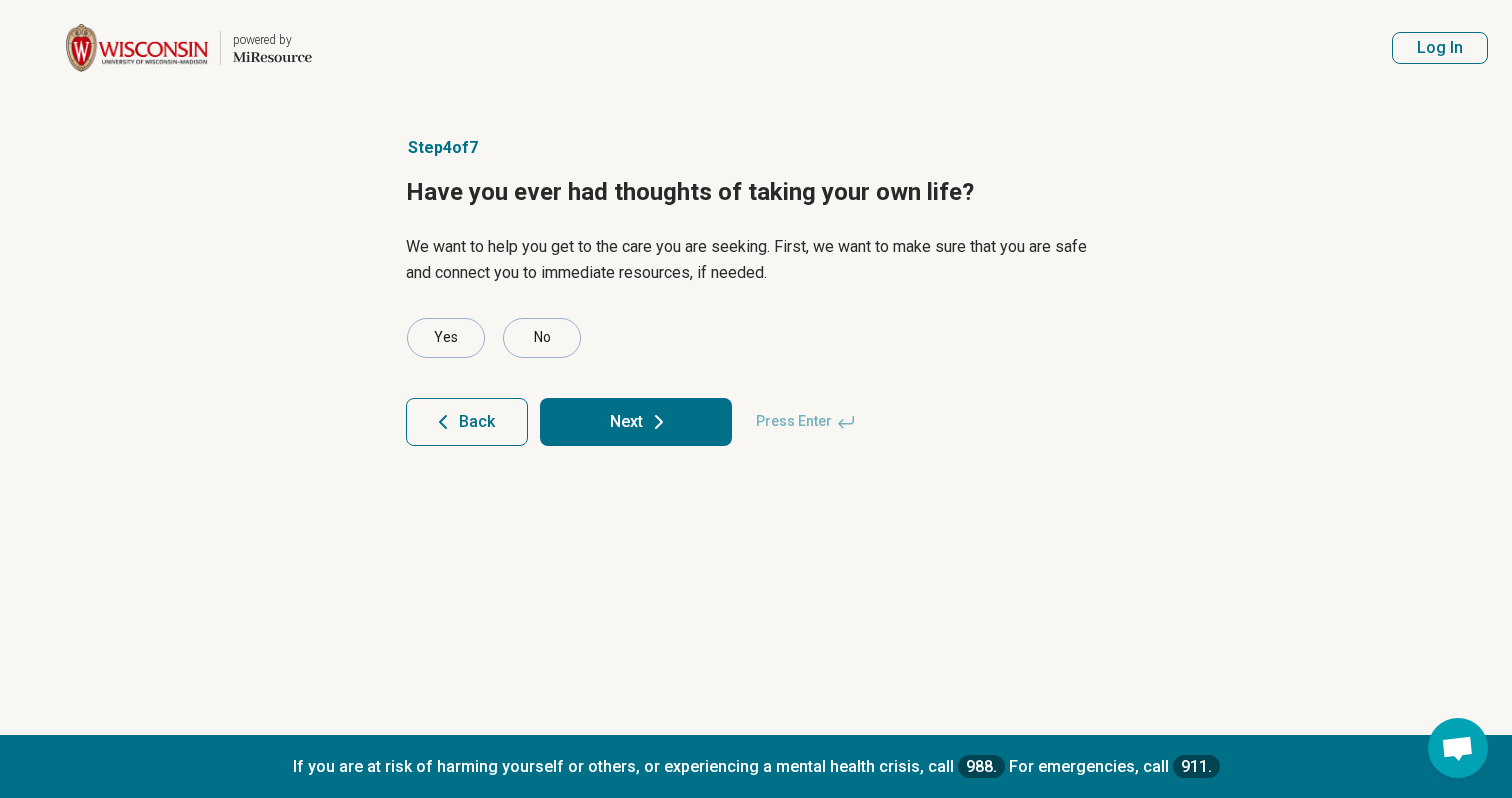 click on "Next" at bounding box center [636, 422] 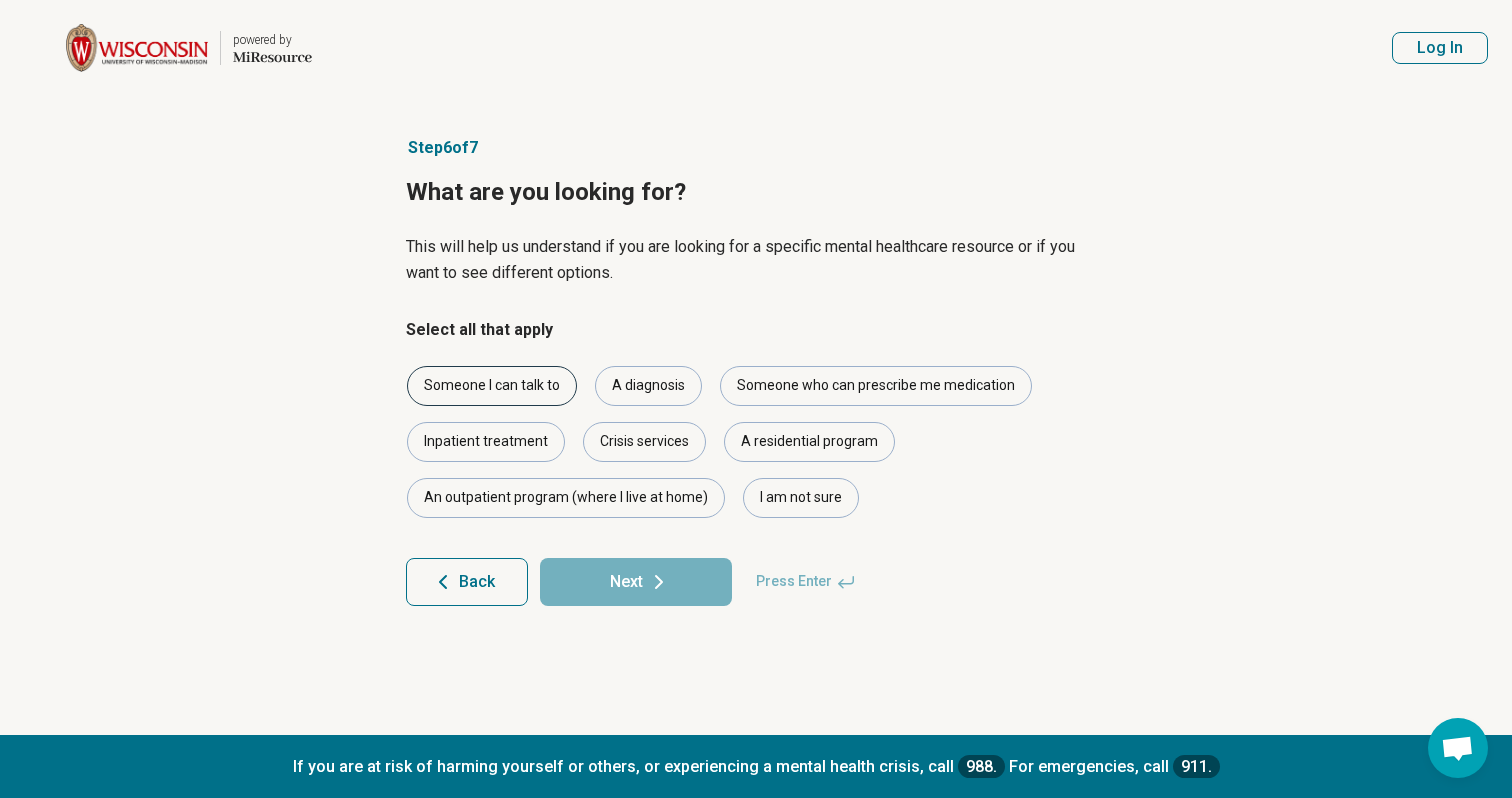 click on "Someone I can talk to" at bounding box center [492, 386] 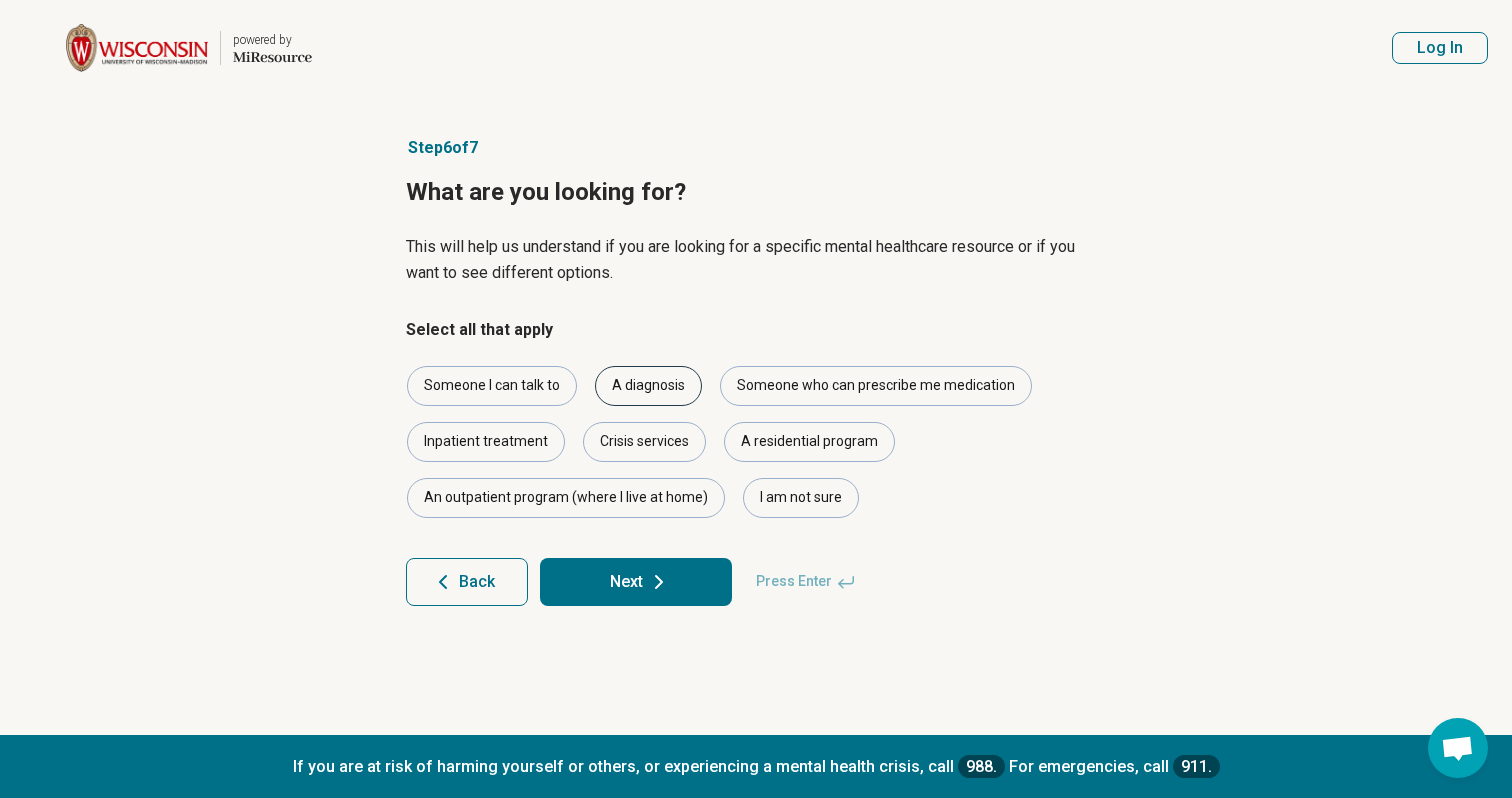 click on "A diagnosis" at bounding box center (648, 386) 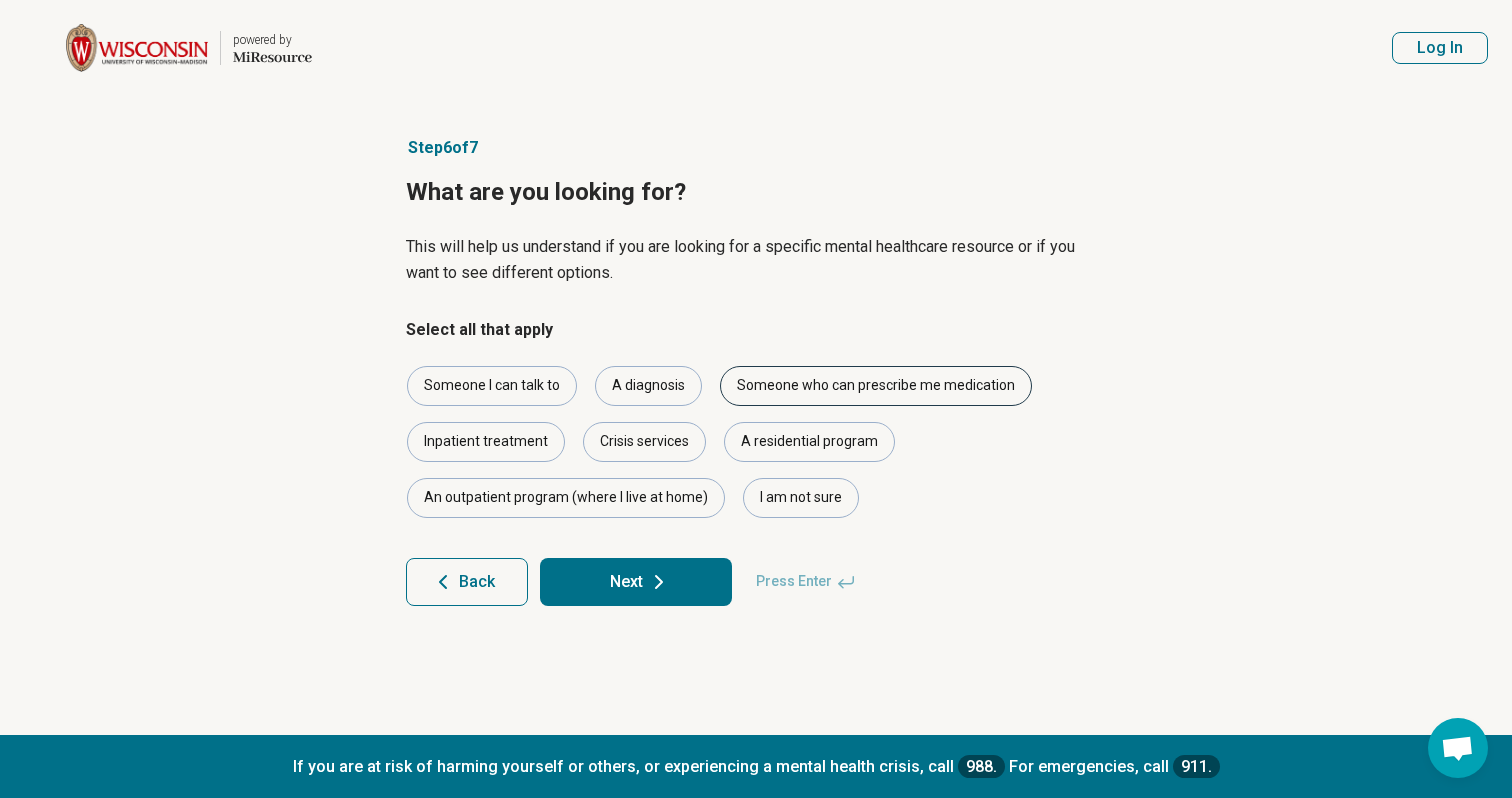 click on "Someone who can prescribe me medication" at bounding box center [876, 386] 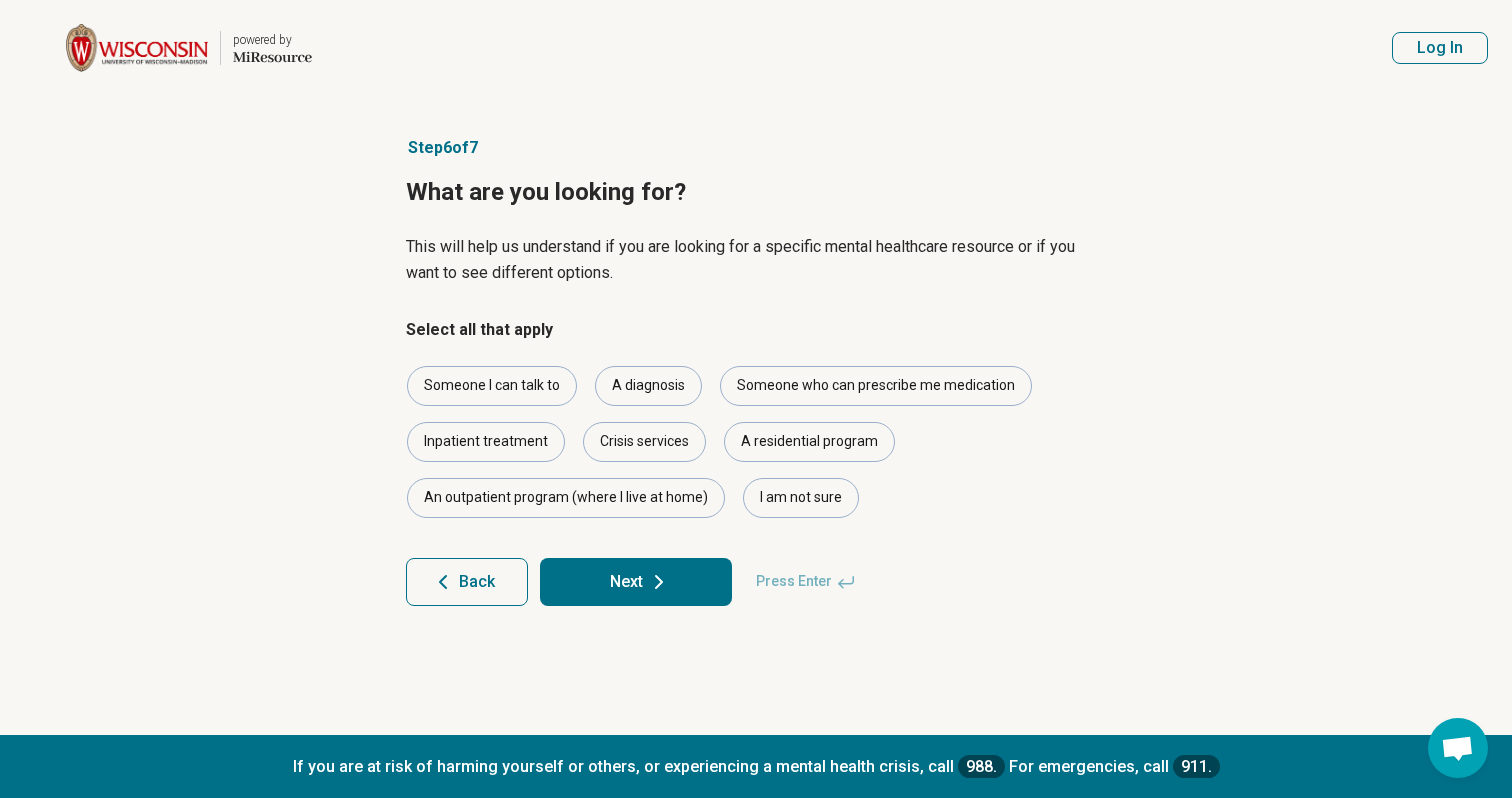 click on "Next" at bounding box center [636, 582] 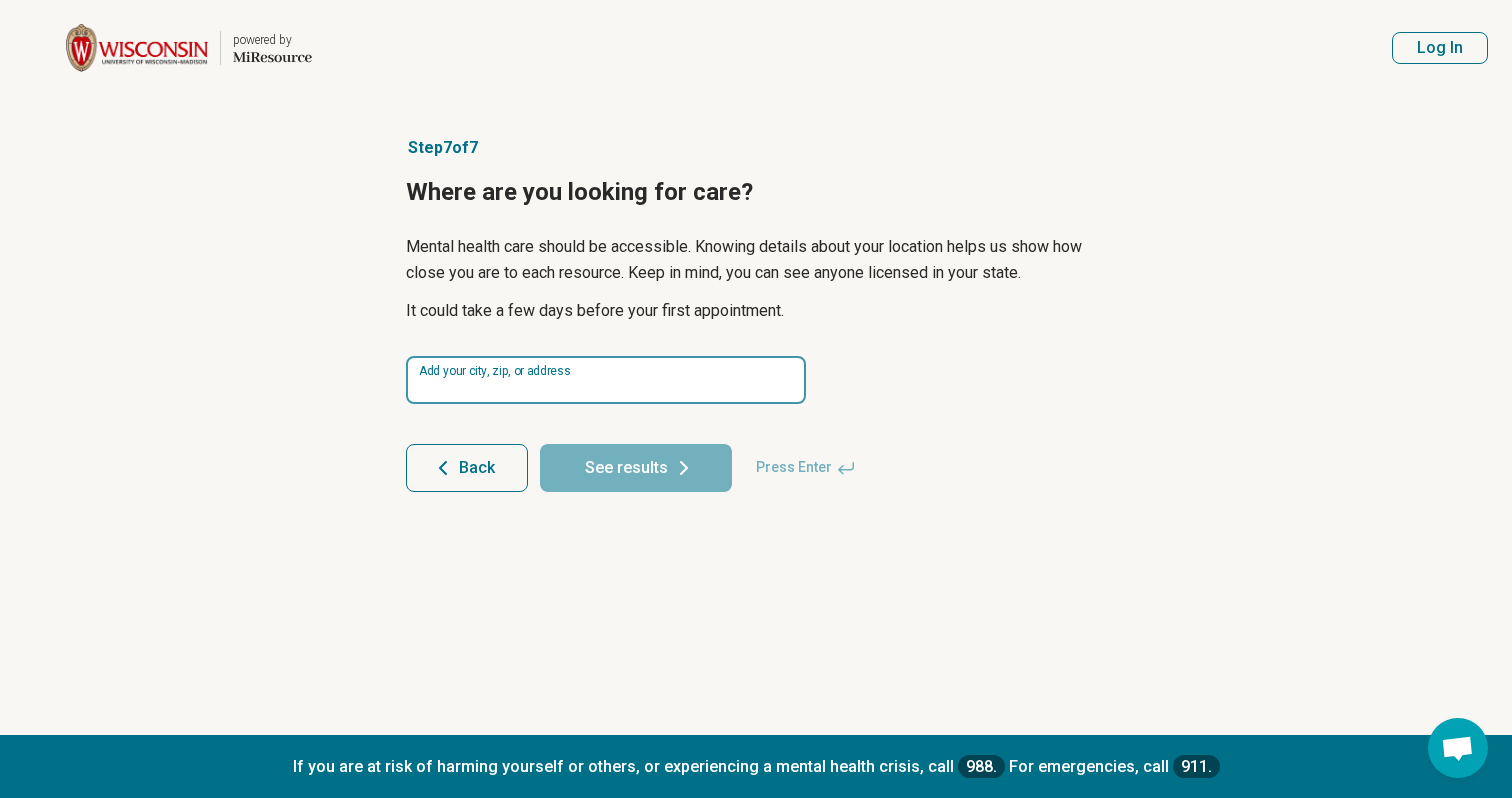 click at bounding box center (606, 380) 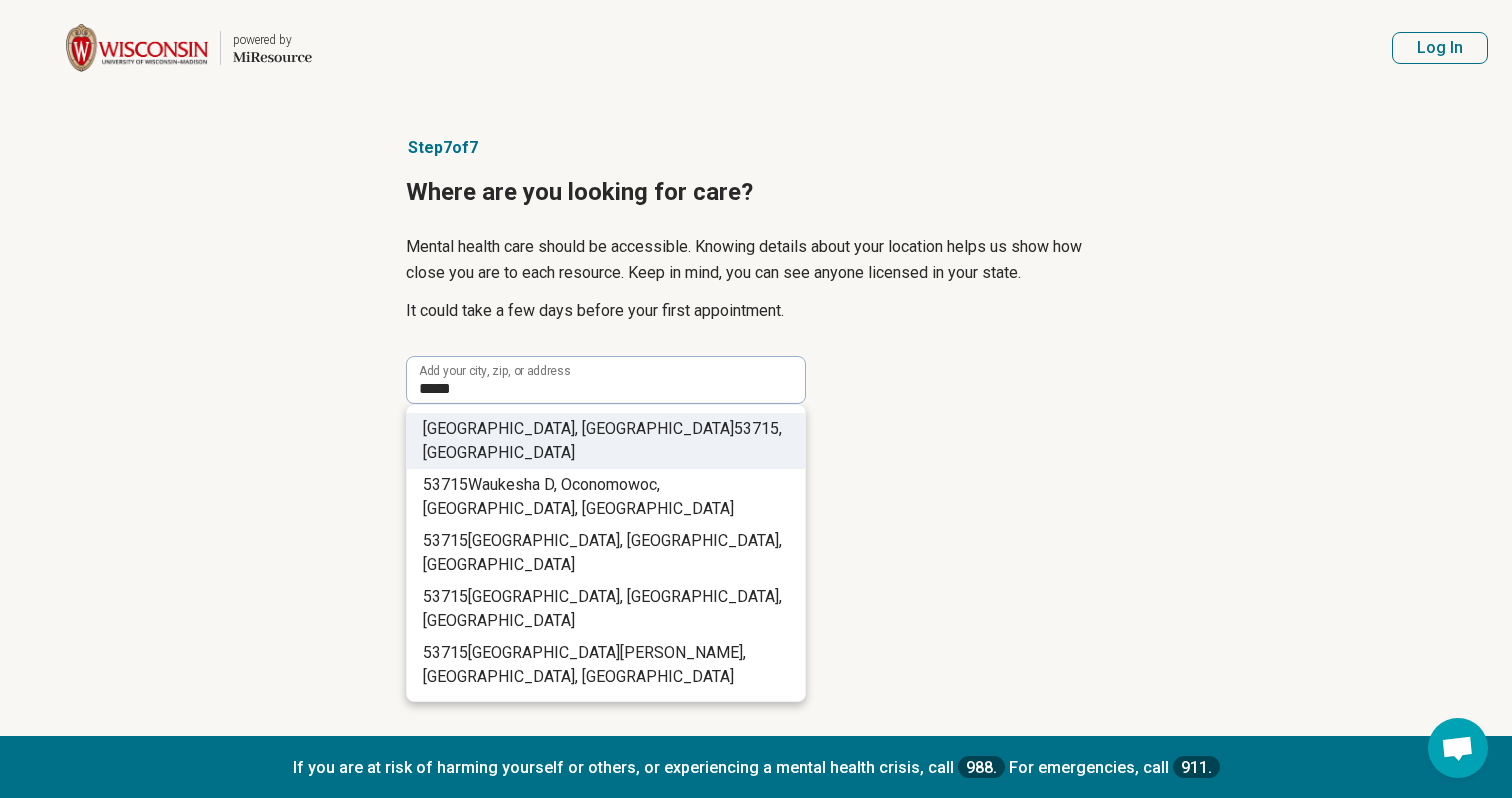 click on ", [GEOGRAPHIC_DATA]" at bounding box center (602, 440) 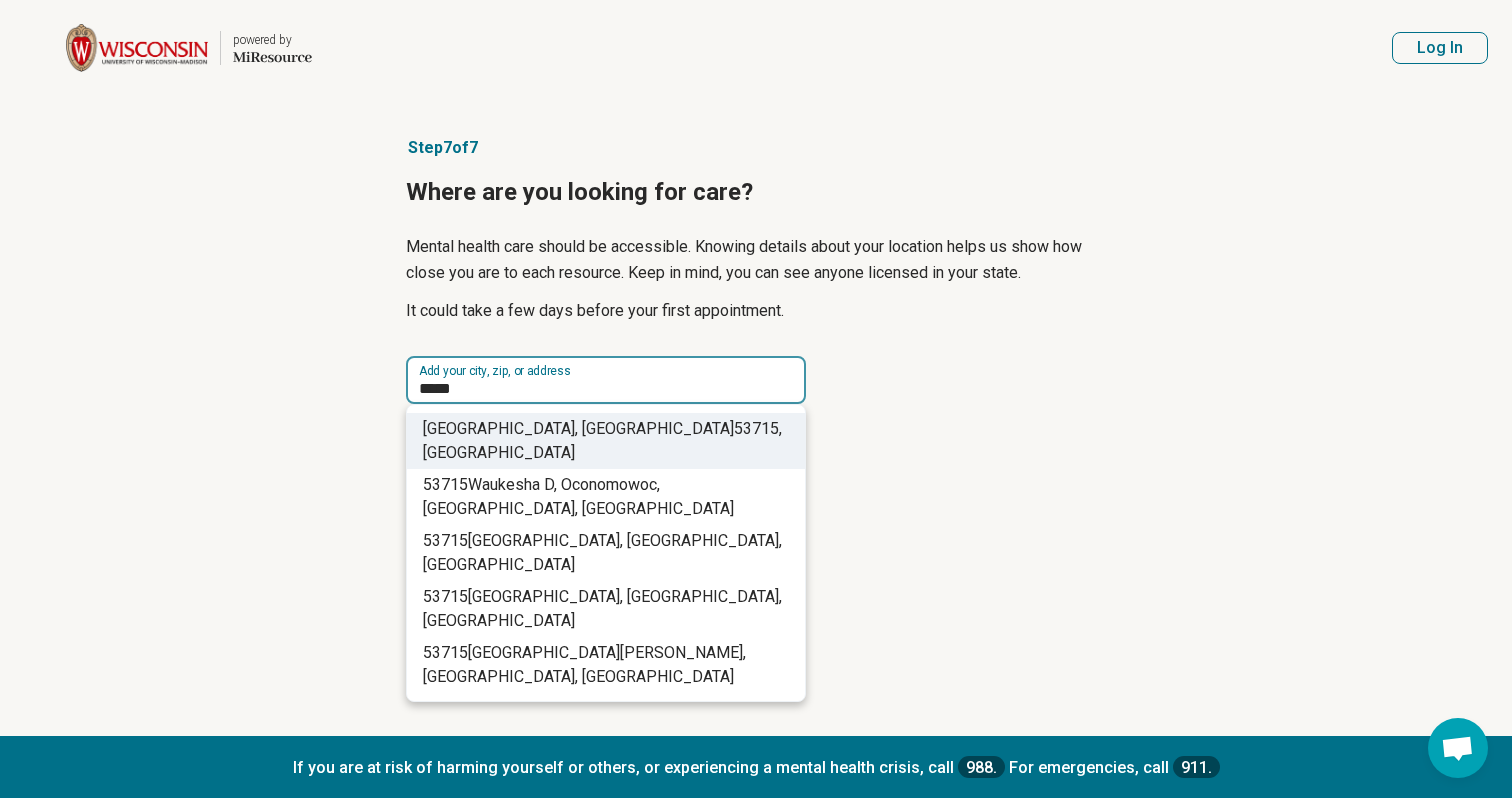 type on "**********" 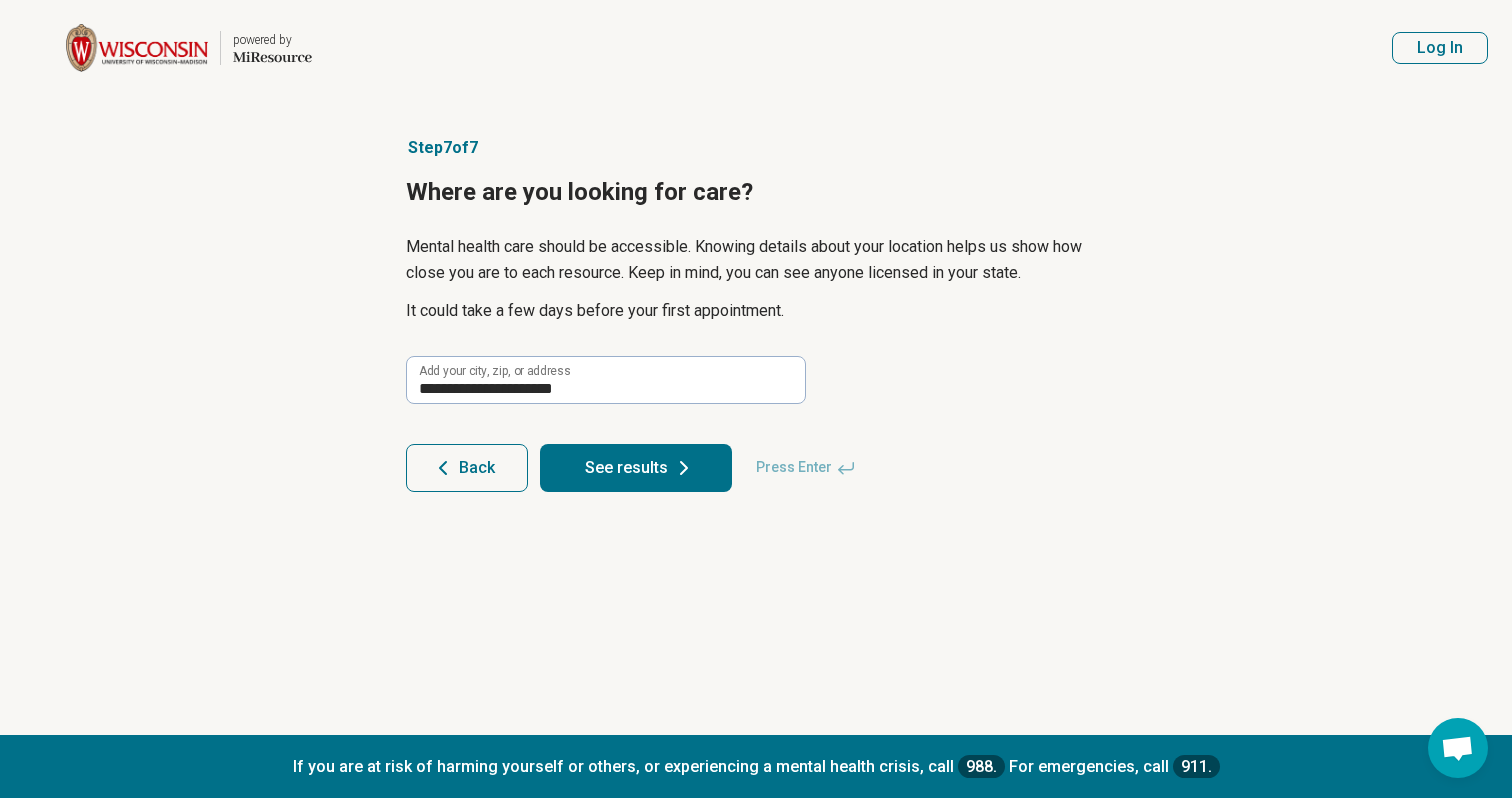 click on "See results" at bounding box center (636, 468) 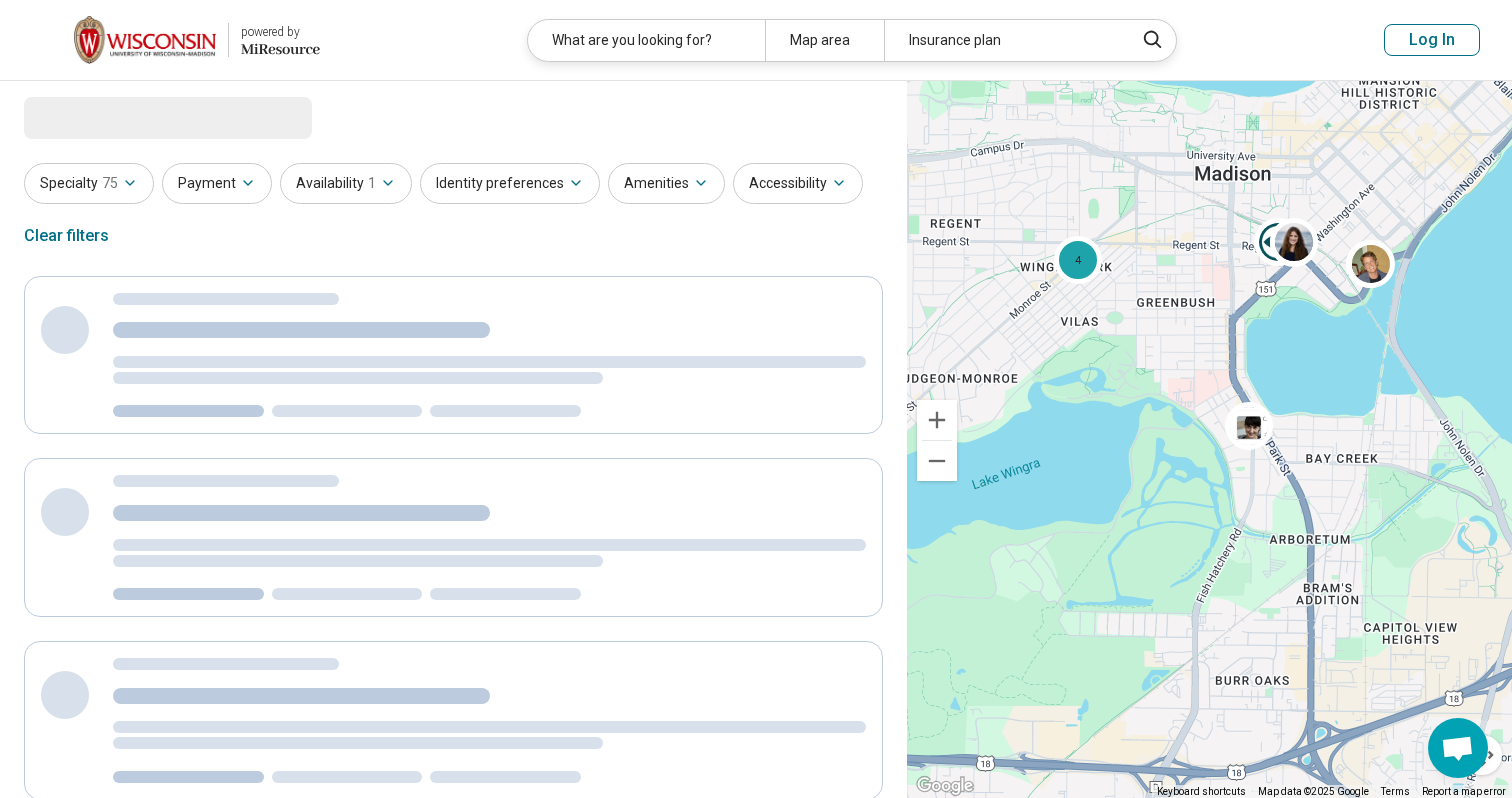 drag, startPoint x: 1318, startPoint y: 301, endPoint x: 1302, endPoint y: 360, distance: 61.13101 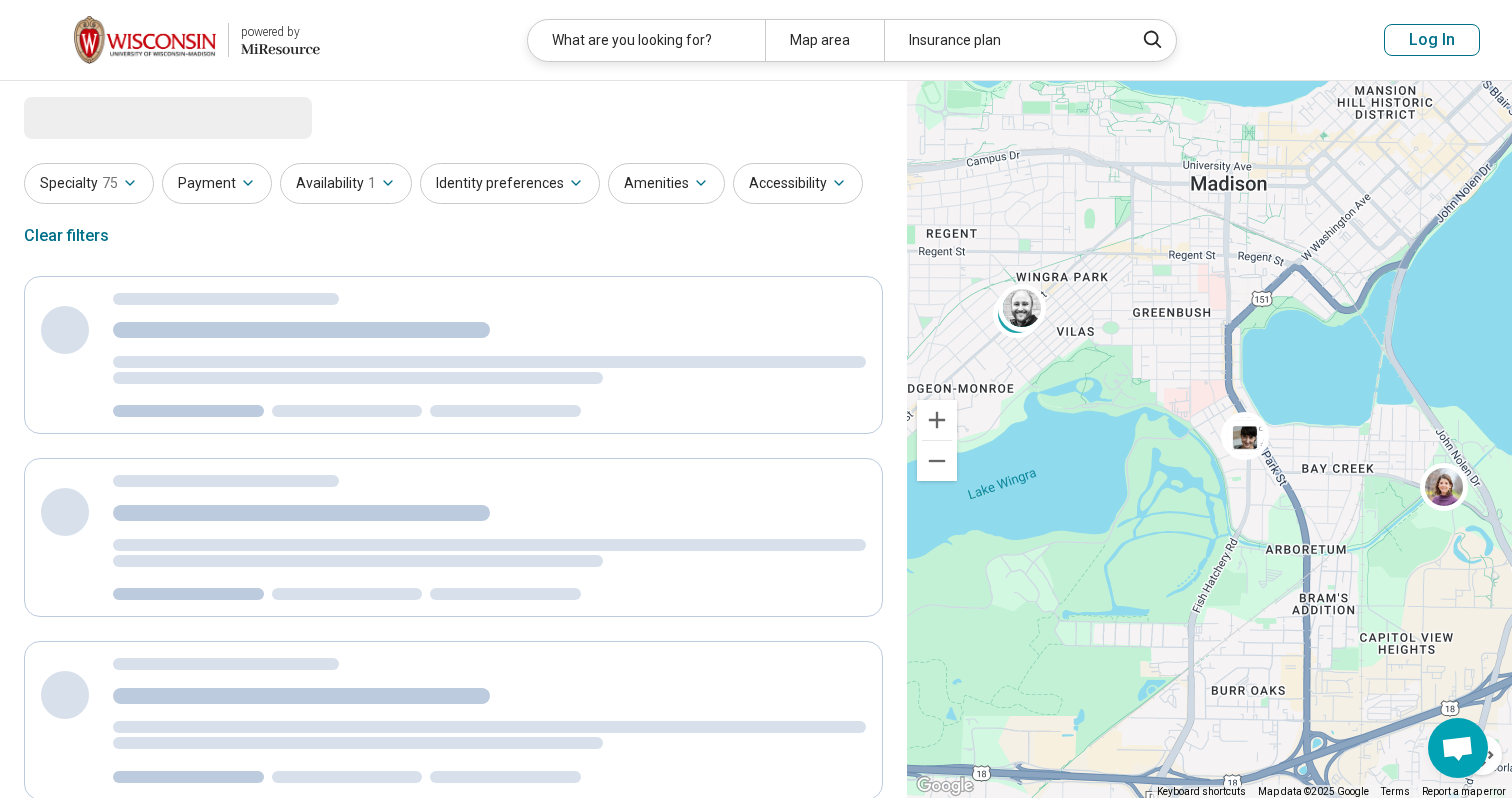 select on "***" 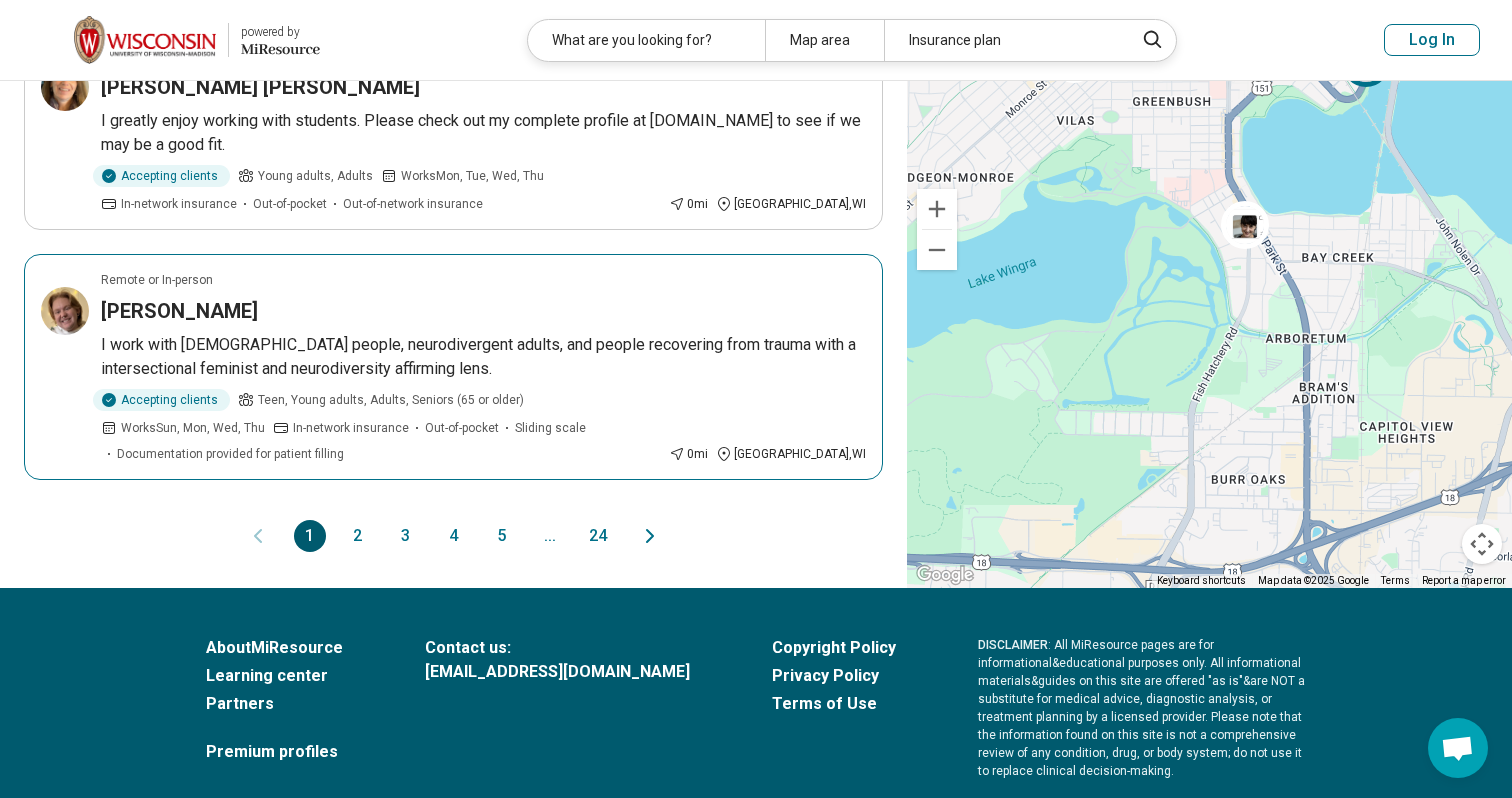 scroll, scrollTop: 2116, scrollLeft: 0, axis: vertical 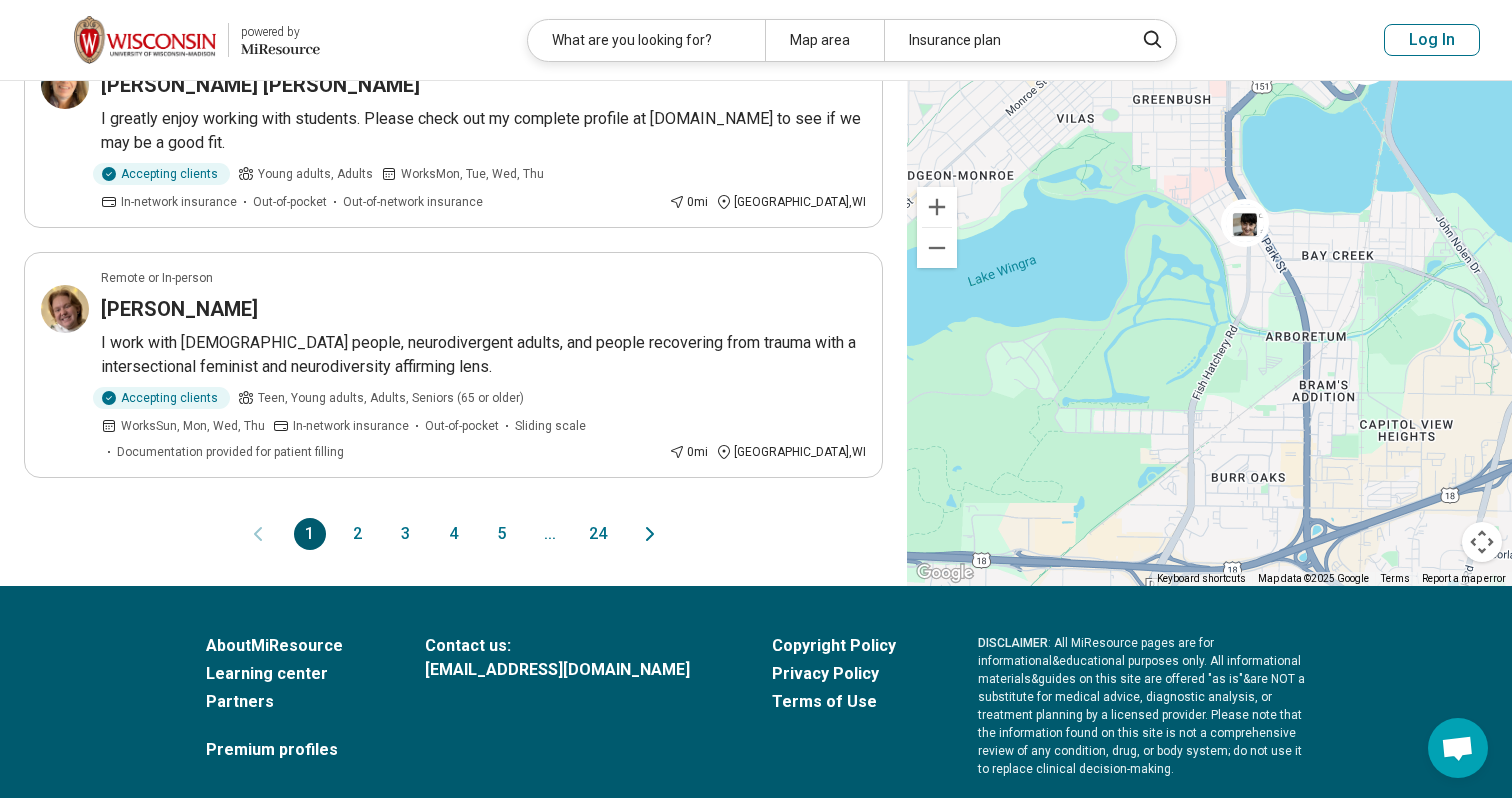 click on "2" at bounding box center [358, 534] 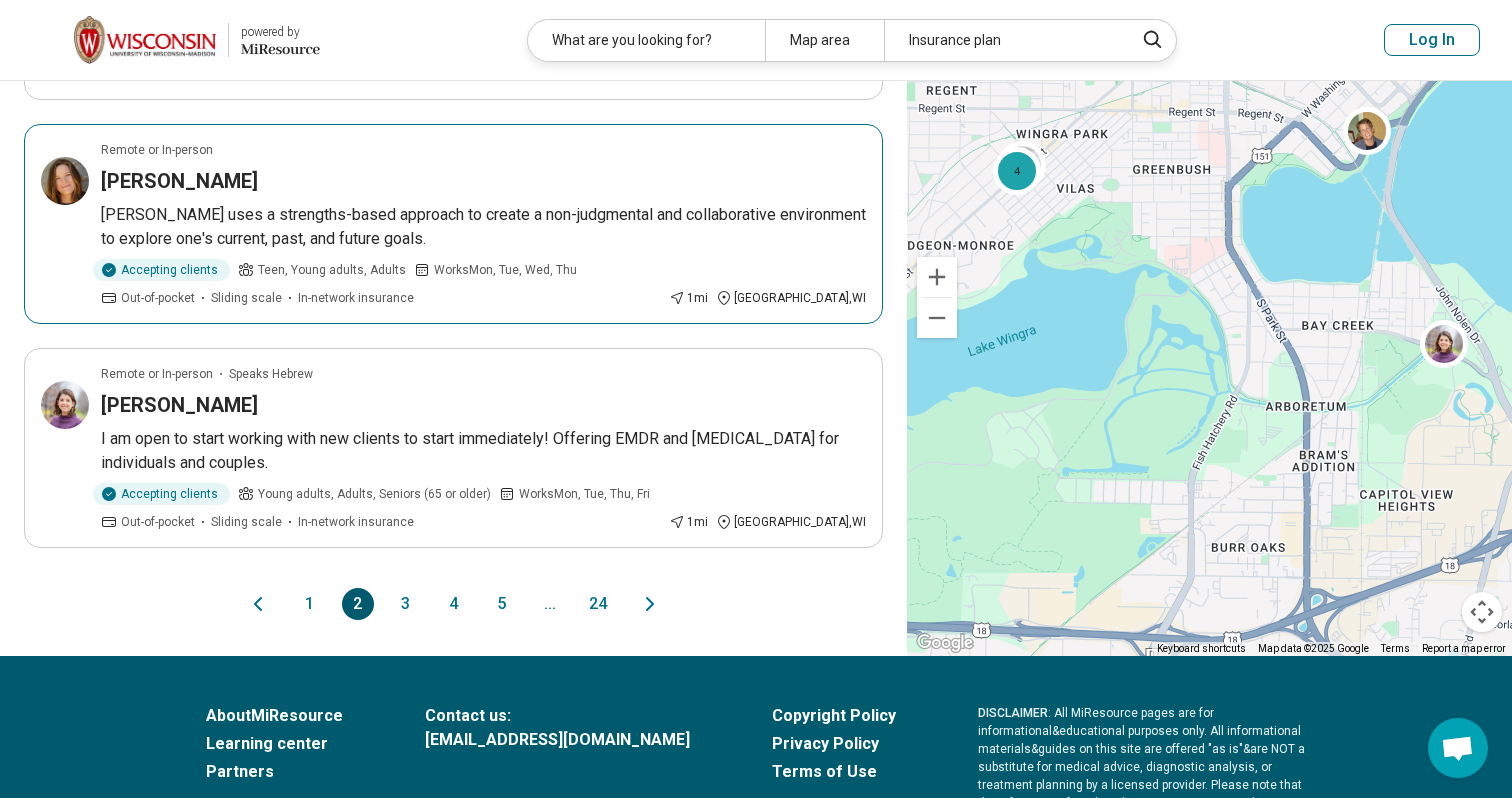 scroll, scrollTop: 1969, scrollLeft: 0, axis: vertical 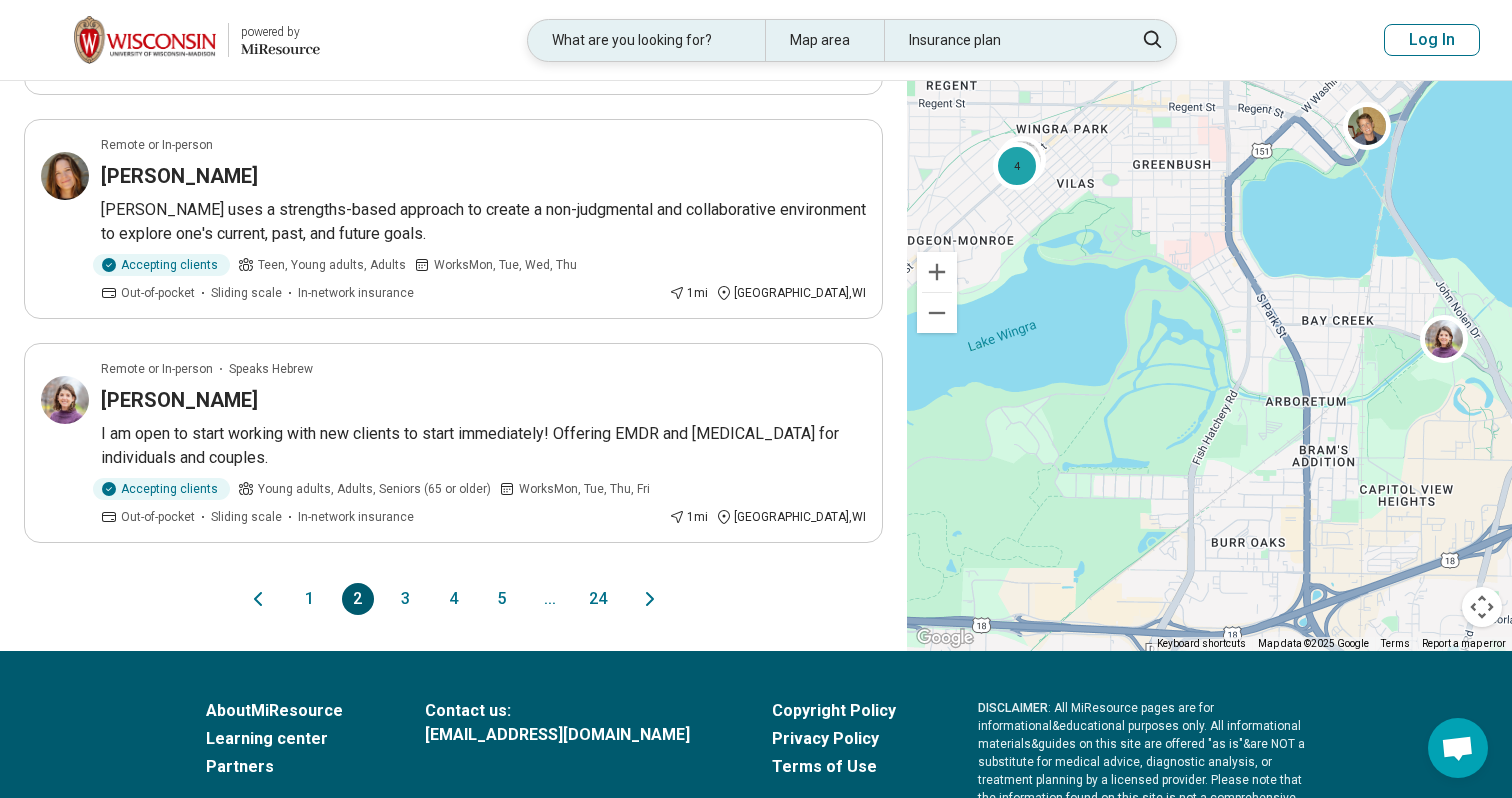 click on "Insurance plan" at bounding box center [1002, 40] 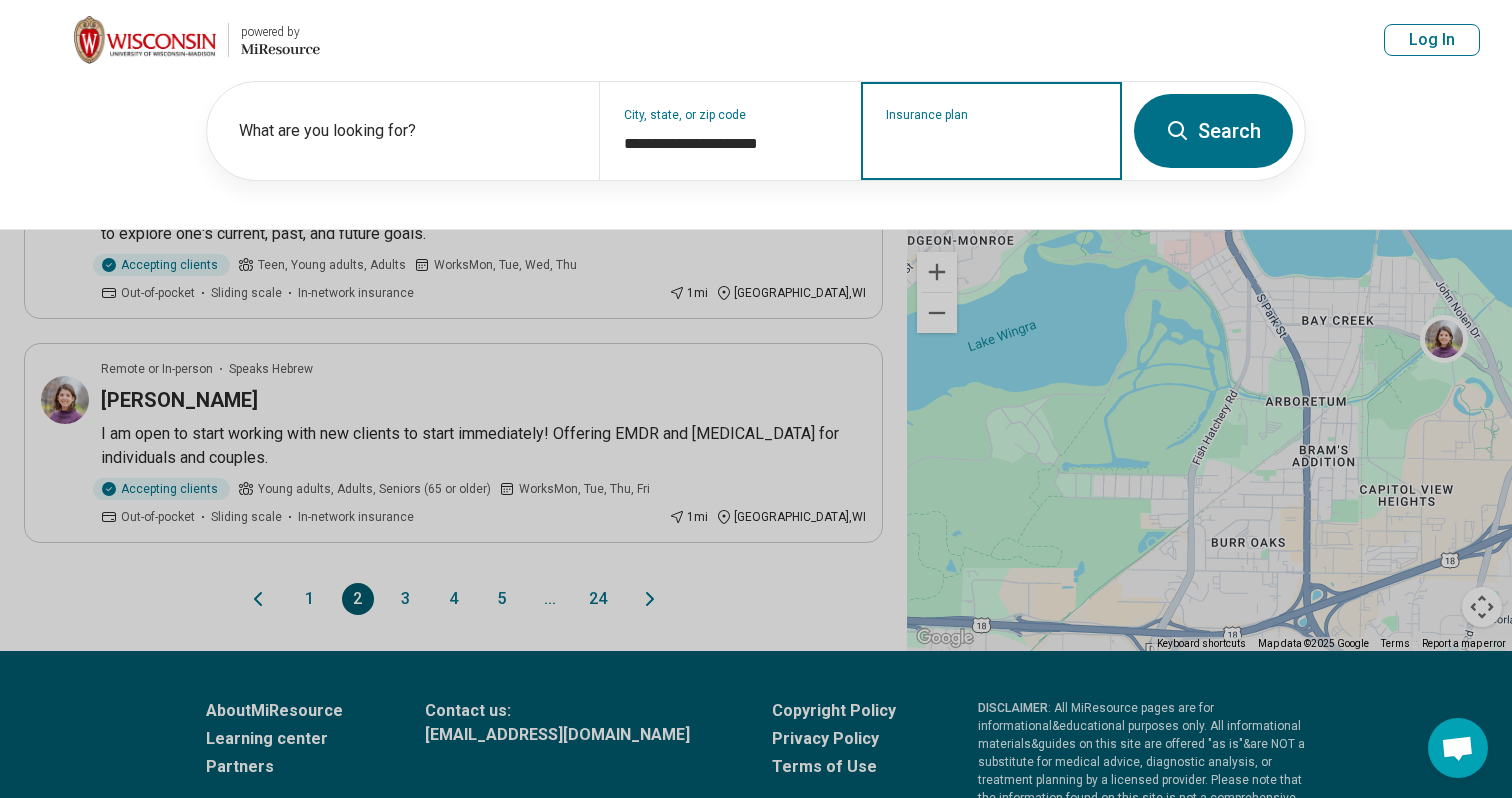 click on "Insurance plan" at bounding box center (992, 144) 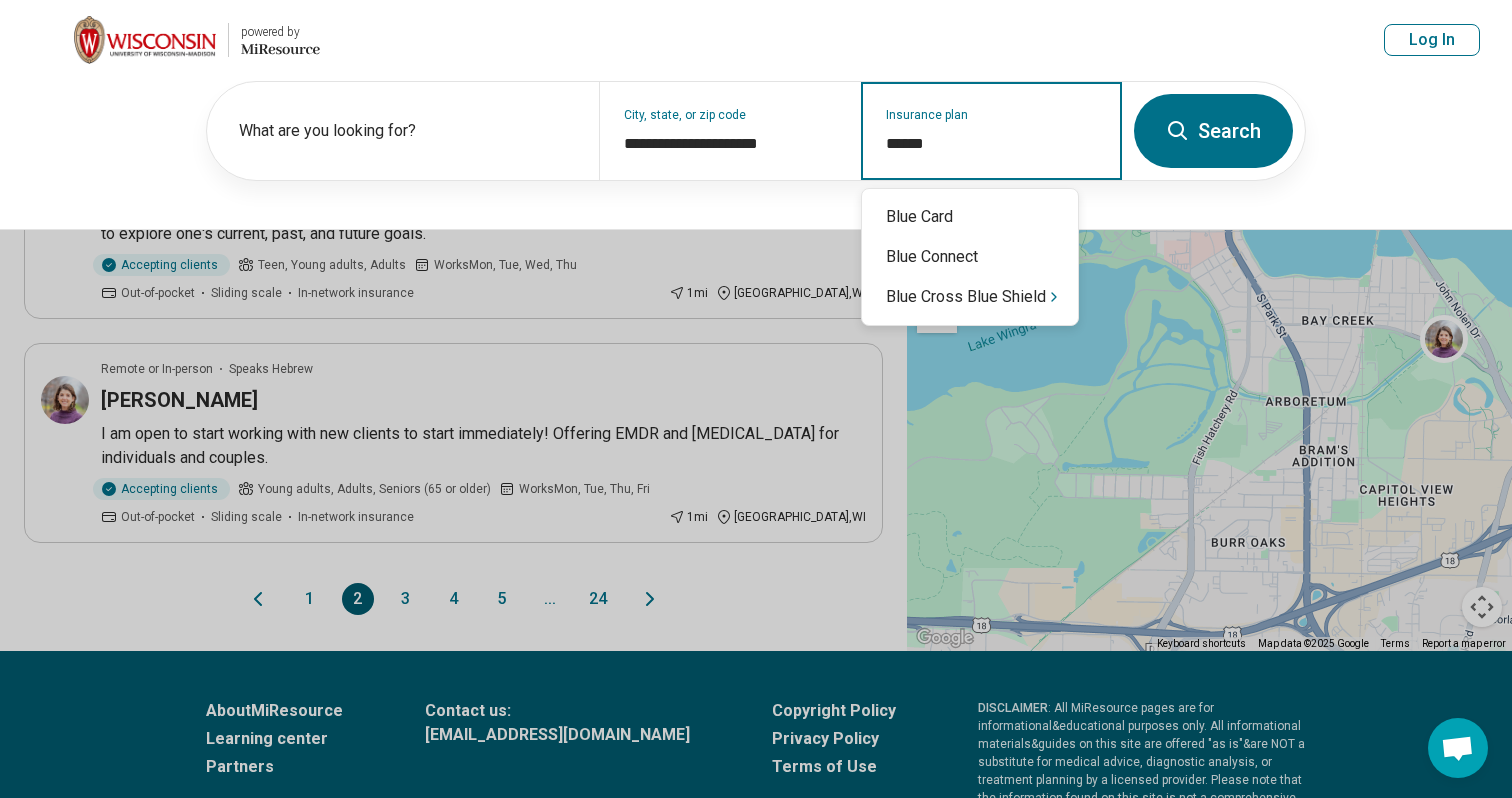 type on "*******" 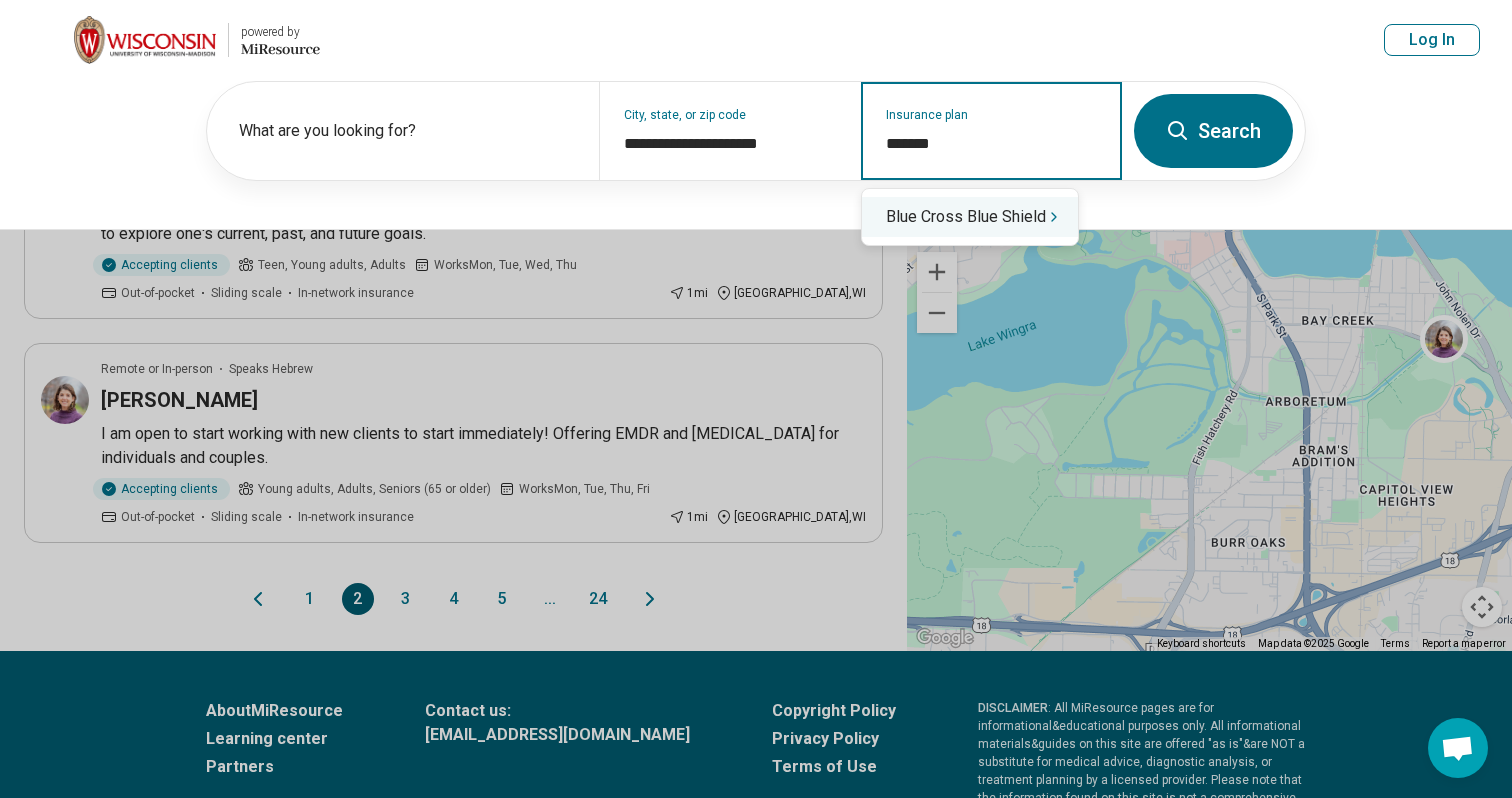 click on "Blue Cross Blue Shield" at bounding box center [970, 217] 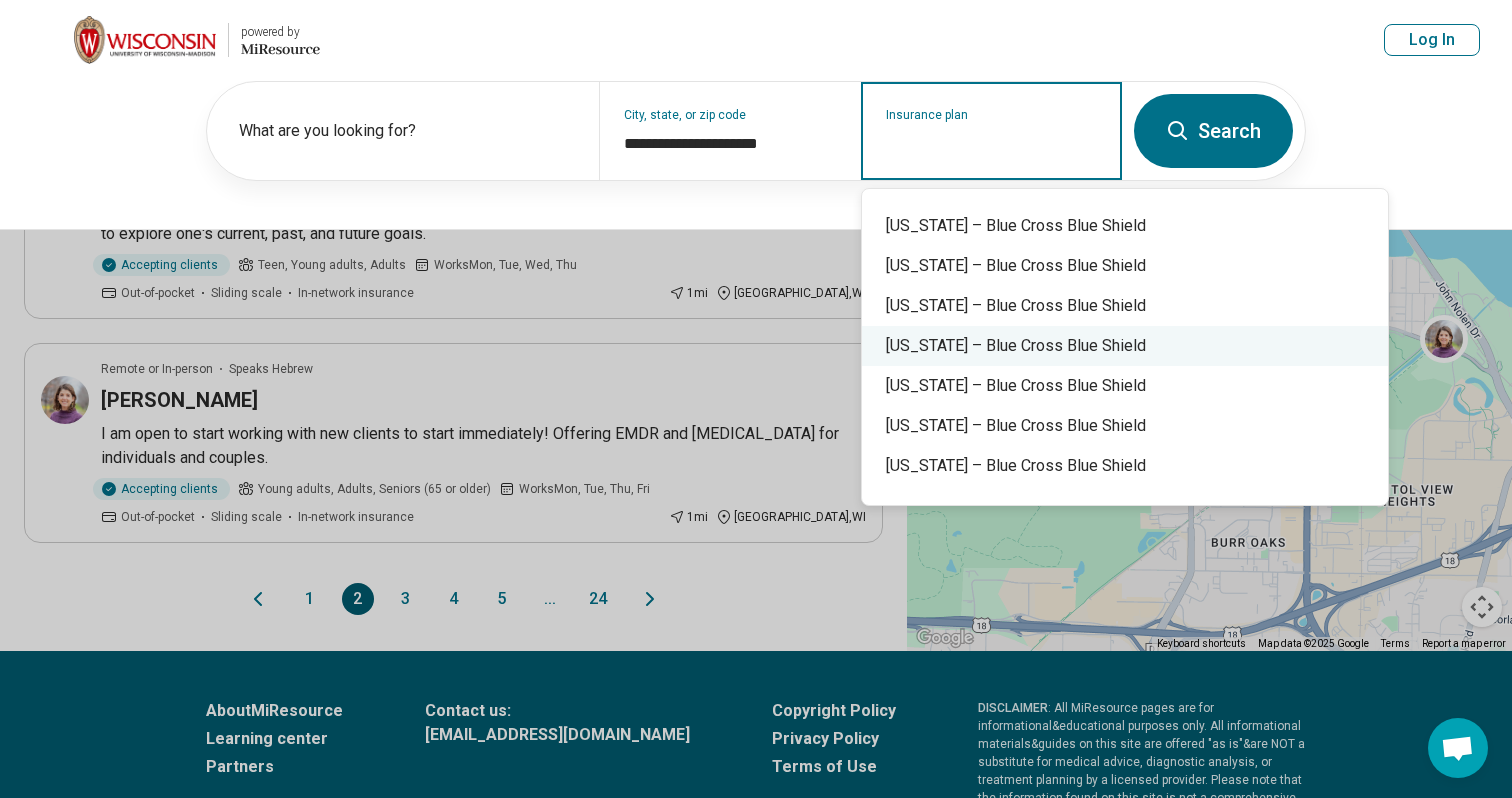 scroll, scrollTop: 296, scrollLeft: 0, axis: vertical 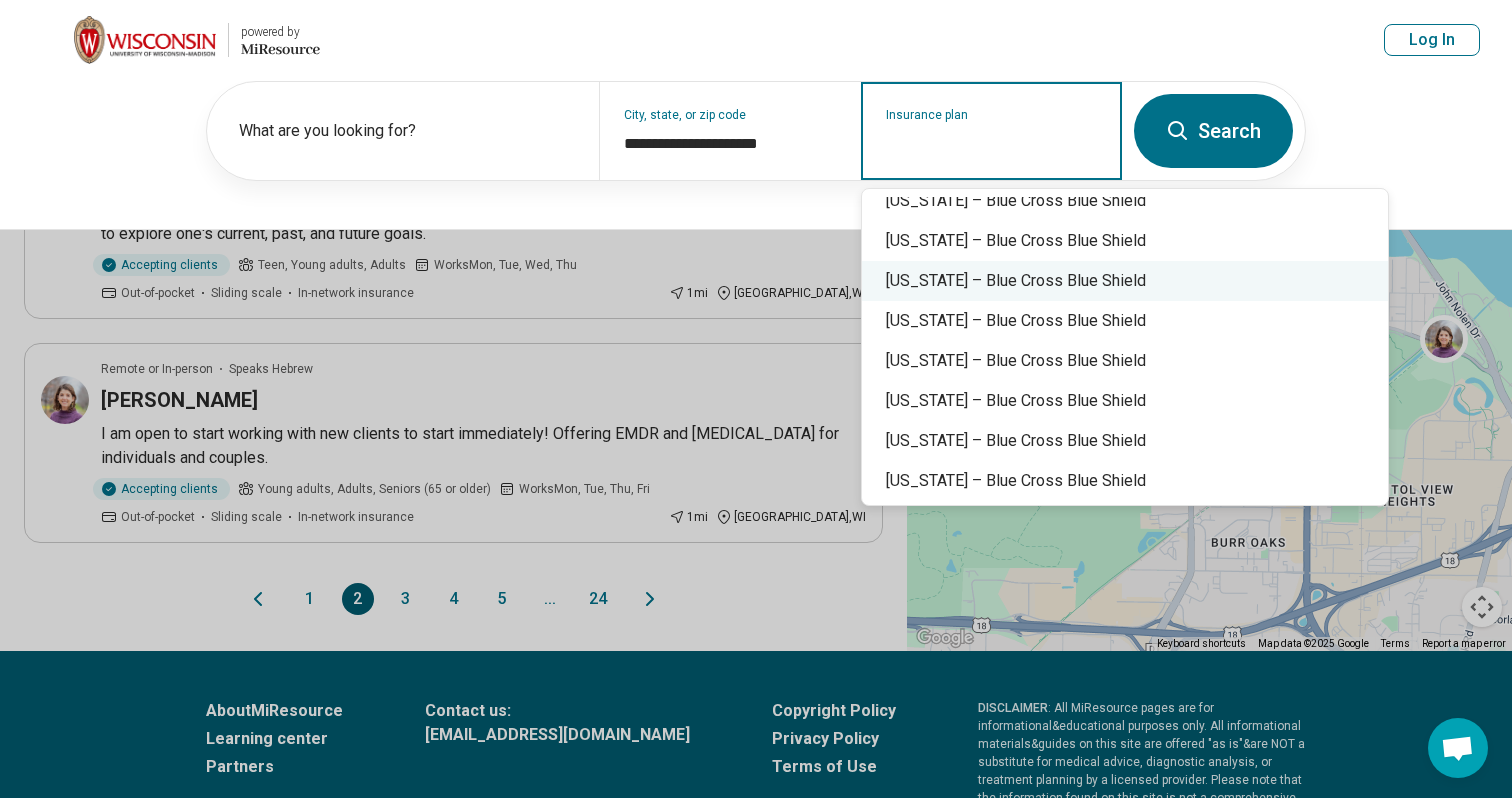 click on "[US_STATE] – Blue Cross Blue Shield" at bounding box center [1125, 281] 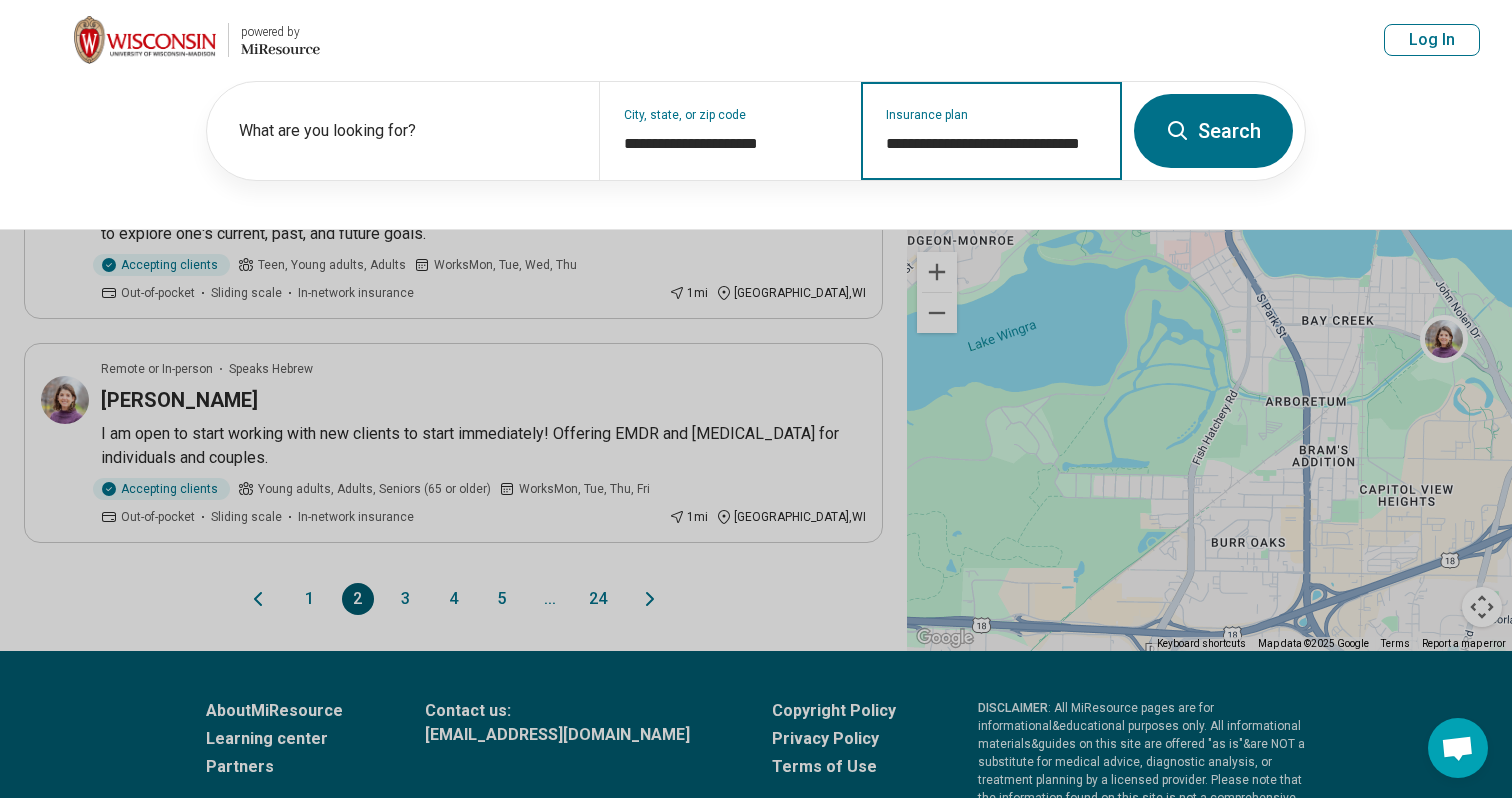 click on "**********" at bounding box center (992, 144) 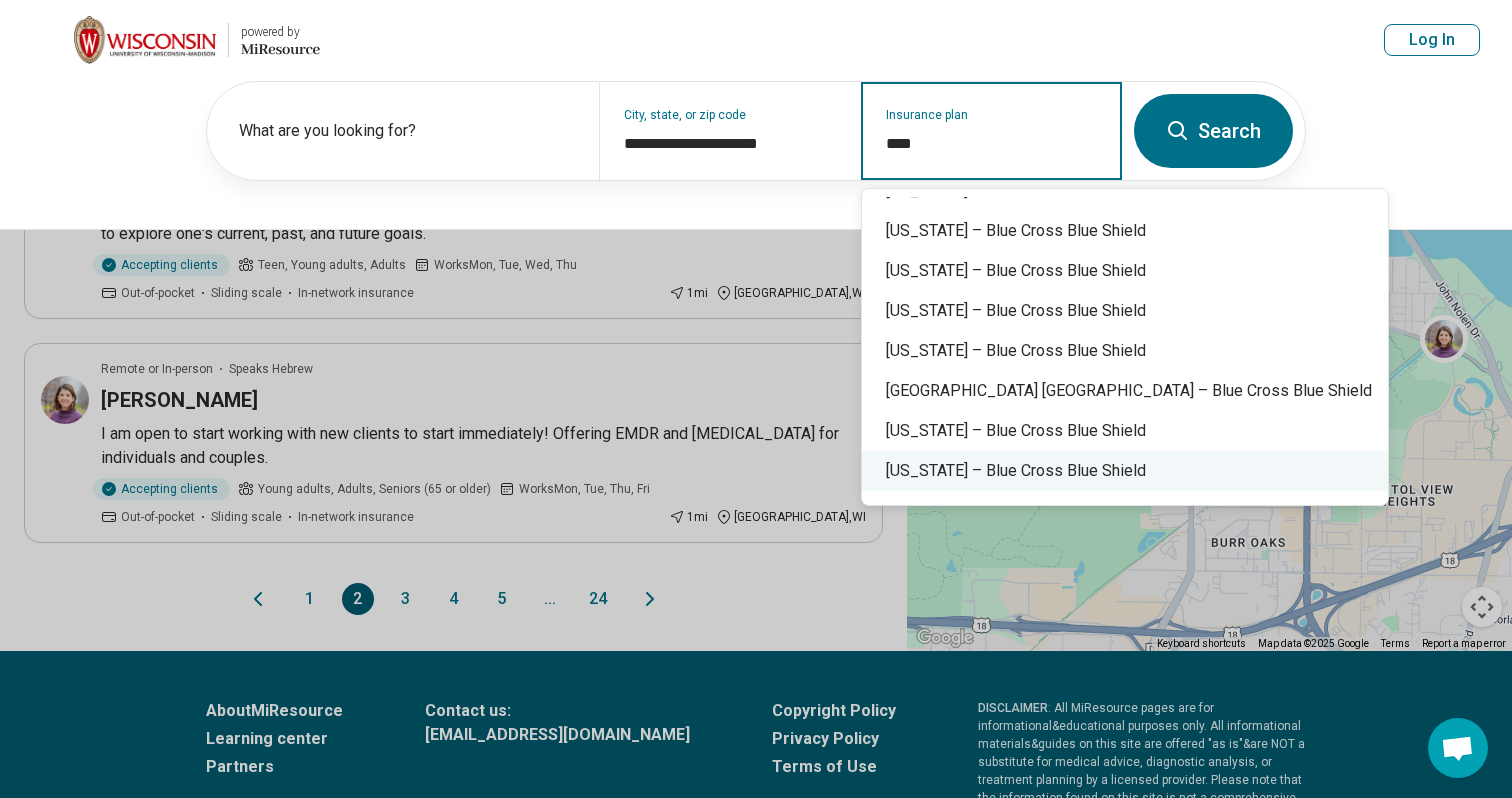 scroll, scrollTop: 1347, scrollLeft: 0, axis: vertical 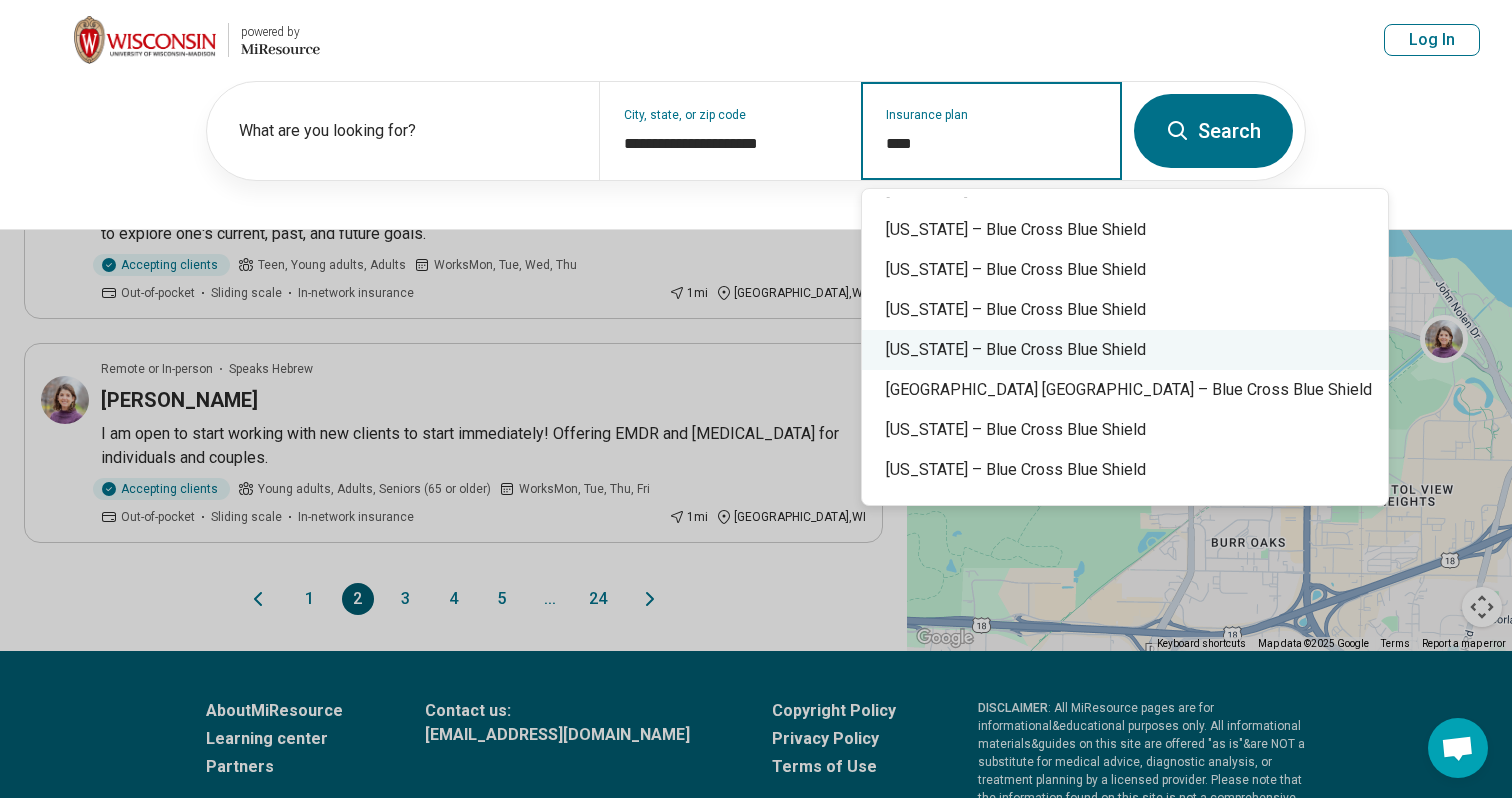 click on "[US_STATE] – Blue Cross Blue Shield" at bounding box center (1125, 350) 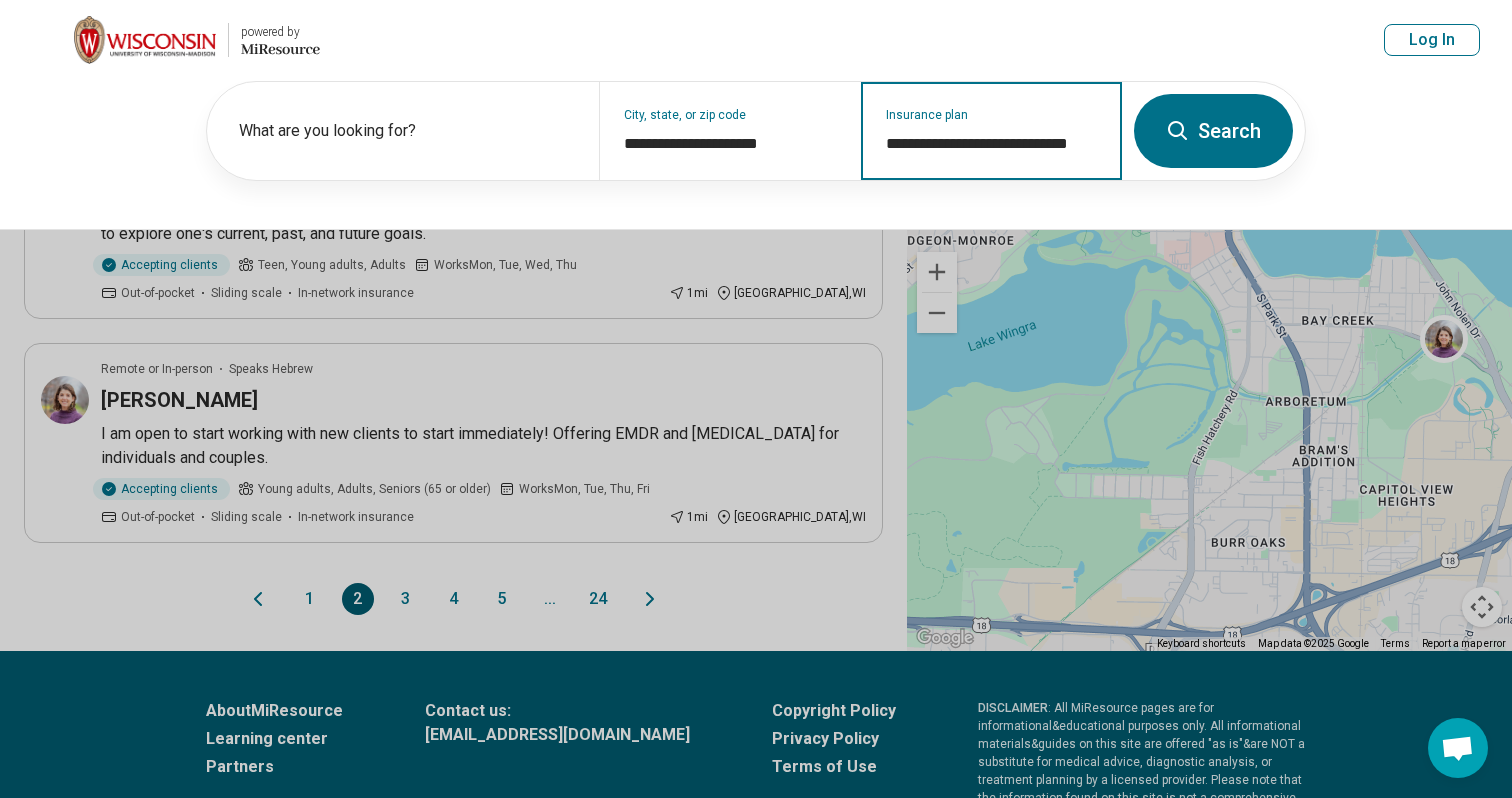 type on "**********" 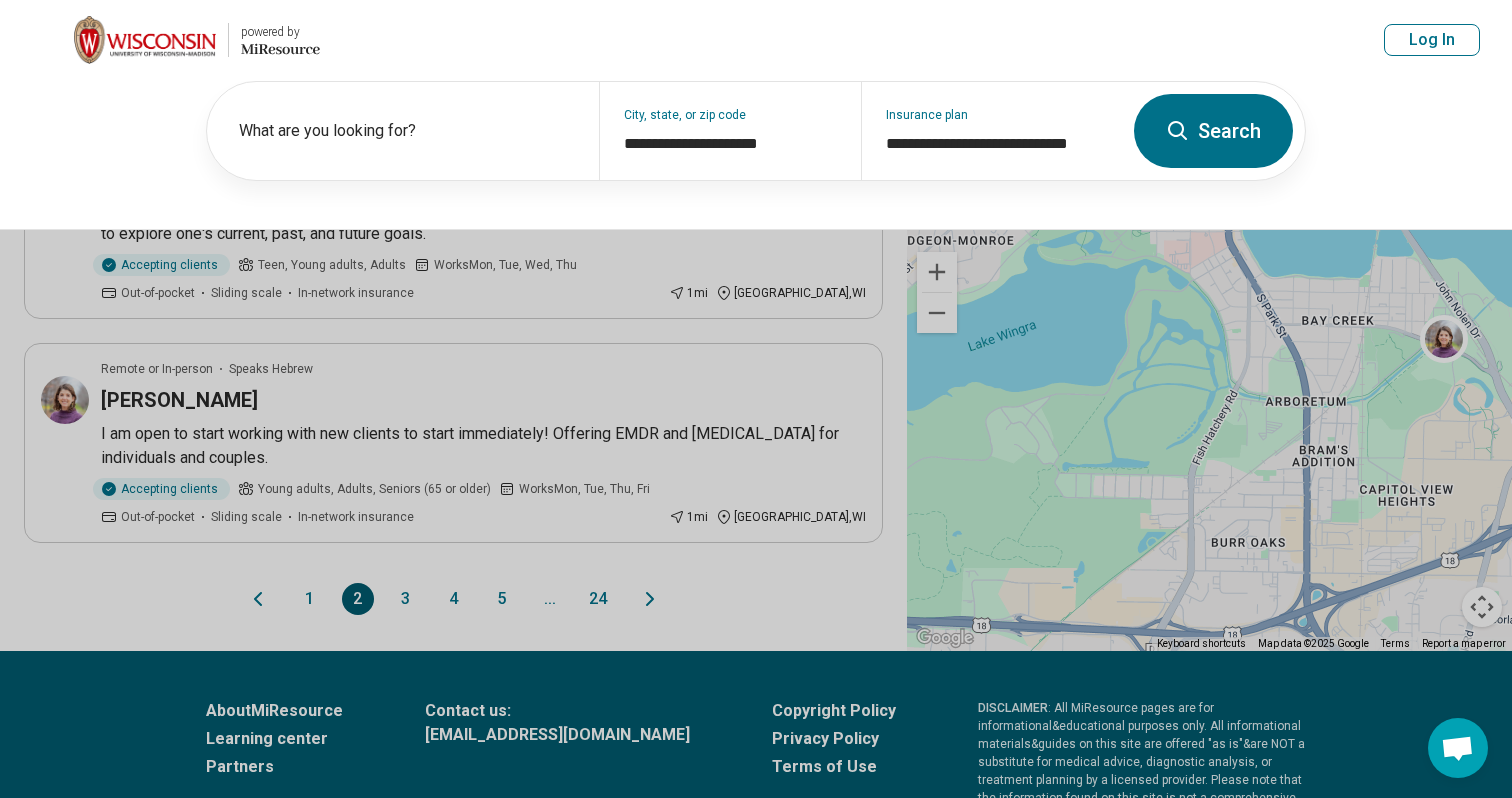 click on "Search" at bounding box center [1213, 131] 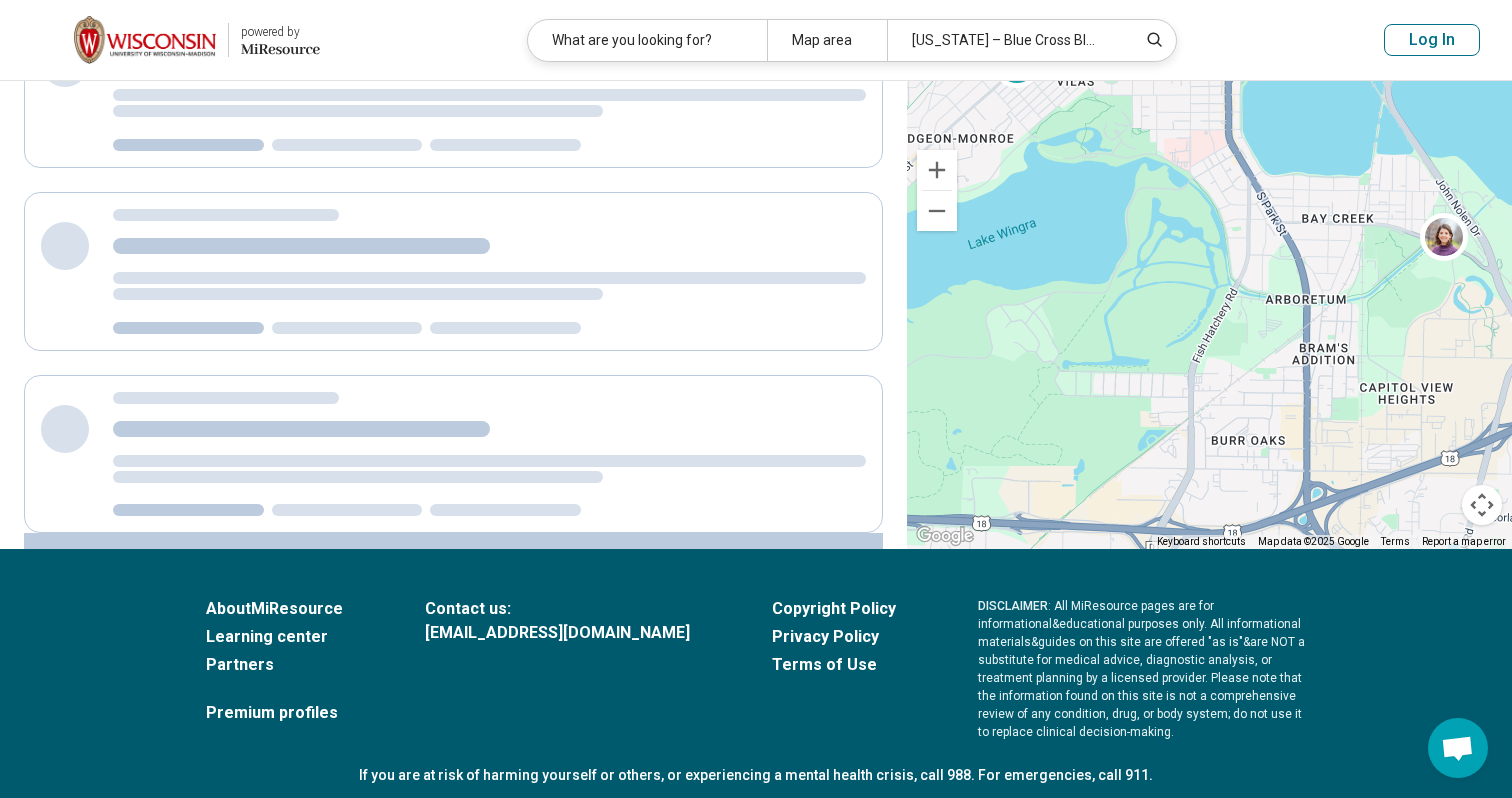 scroll, scrollTop: 706, scrollLeft: 0, axis: vertical 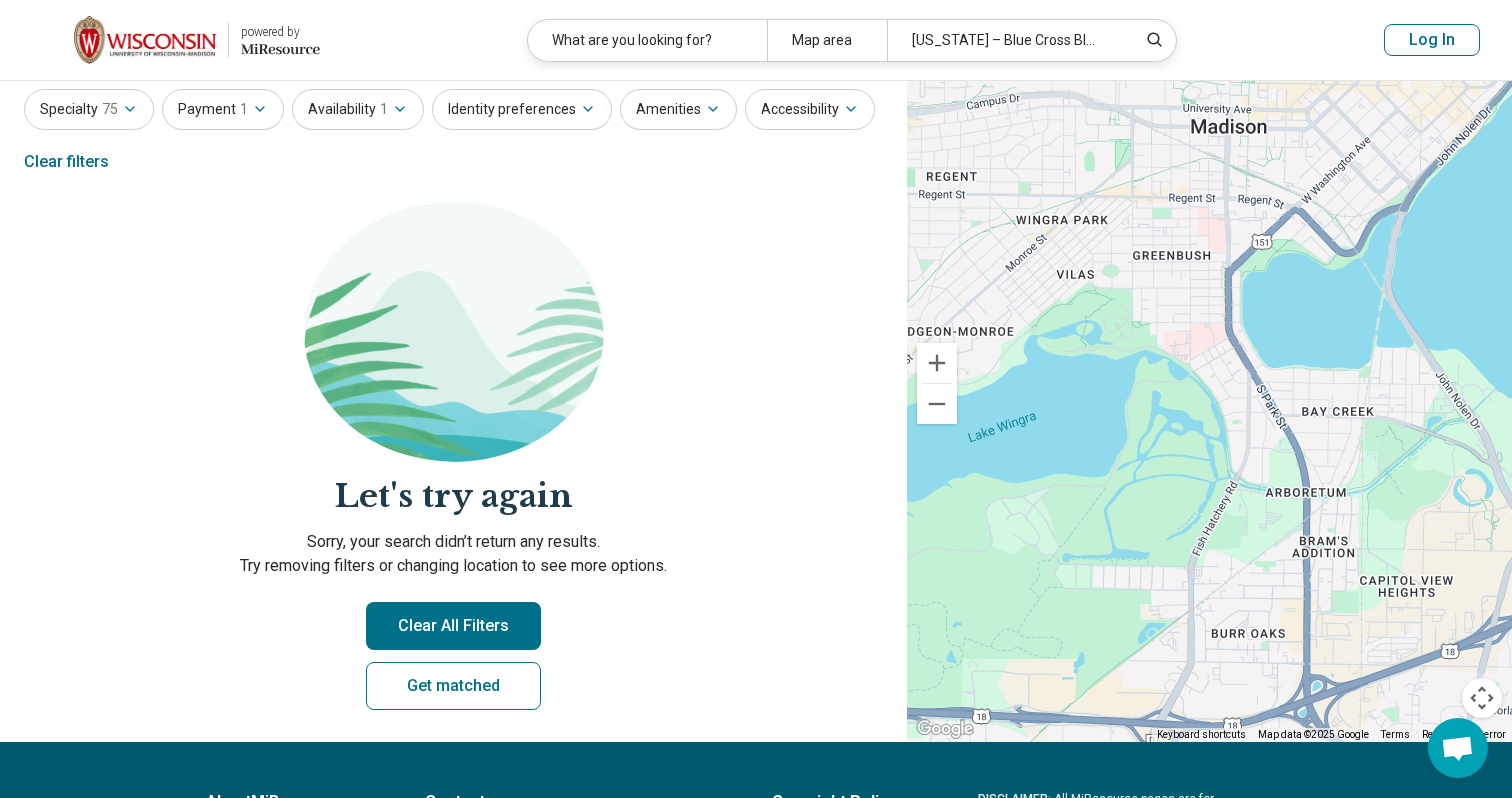 click on "Specialty 75" at bounding box center [89, 109] 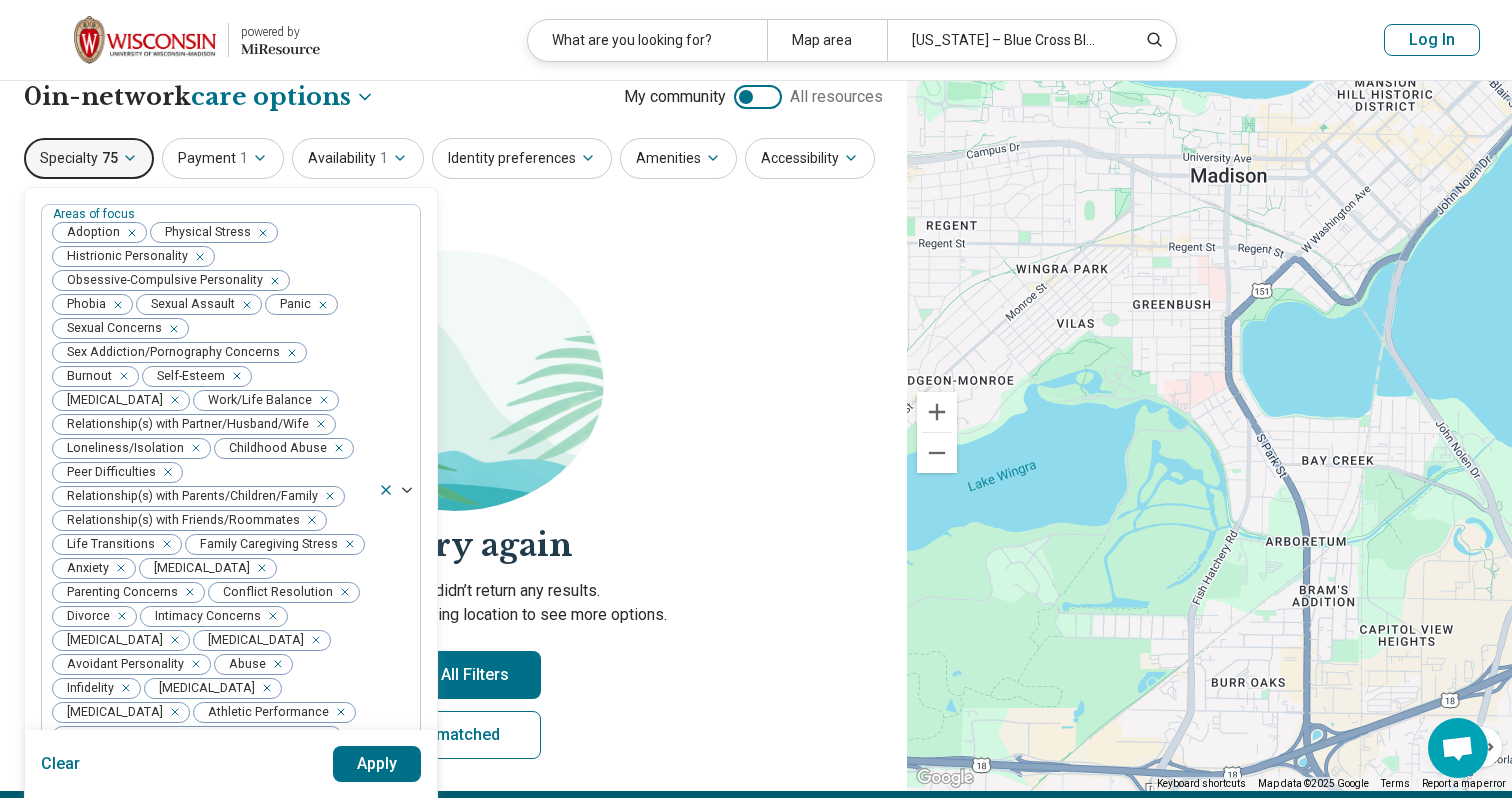 scroll, scrollTop: 13, scrollLeft: 0, axis: vertical 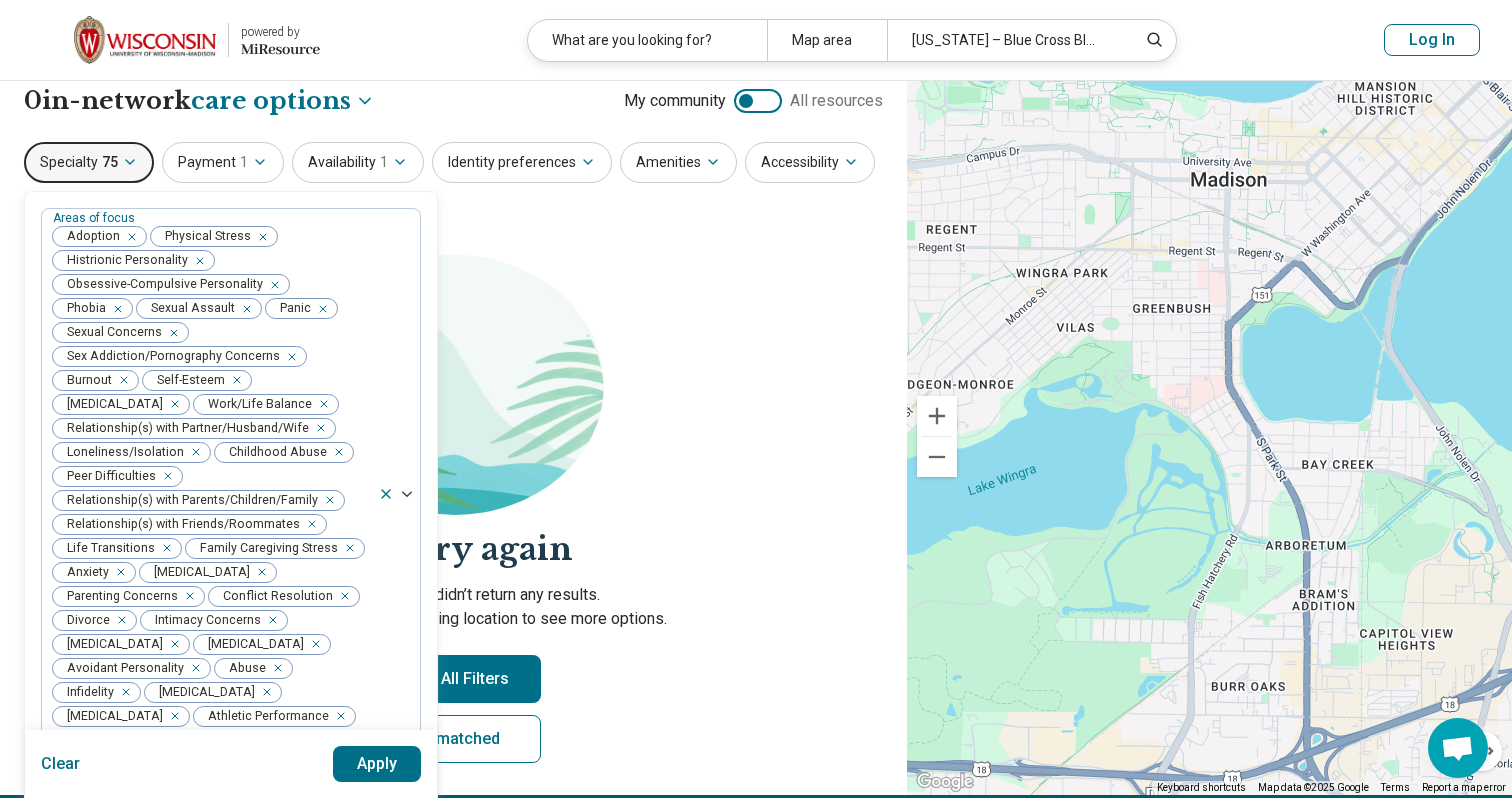 click on "Payment 1" at bounding box center [223, 162] 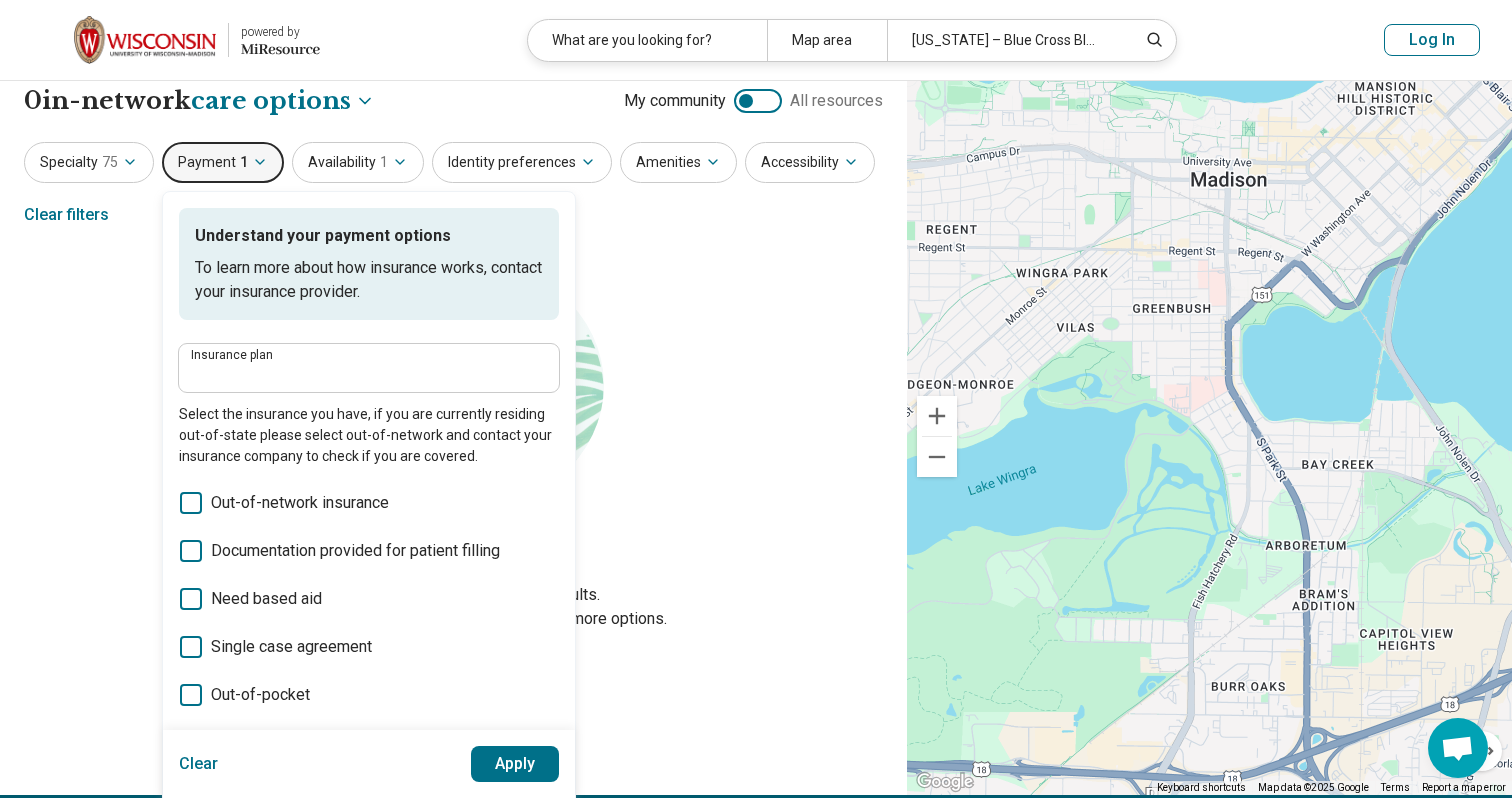 type on "**********" 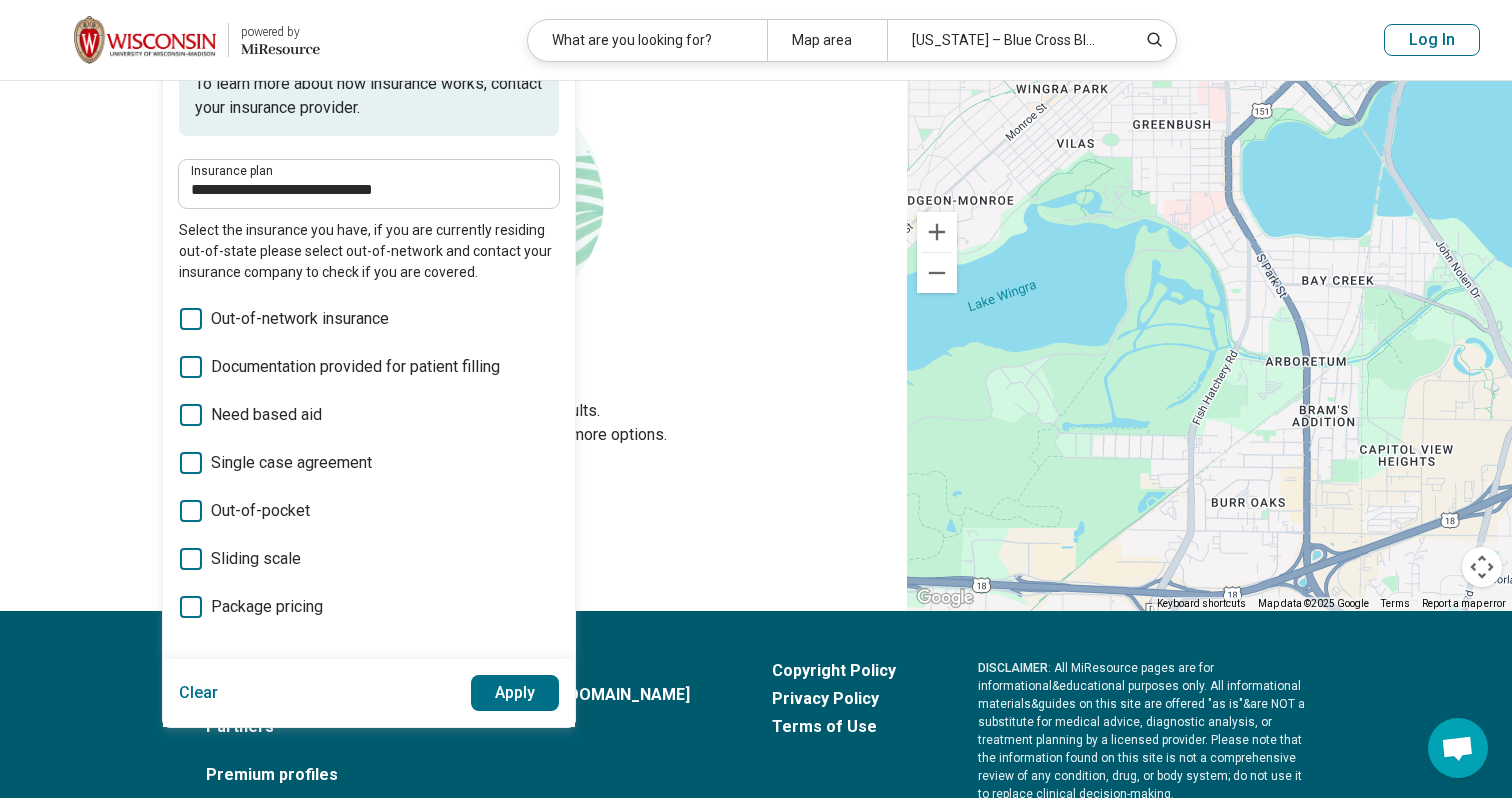 scroll, scrollTop: 198, scrollLeft: 0, axis: vertical 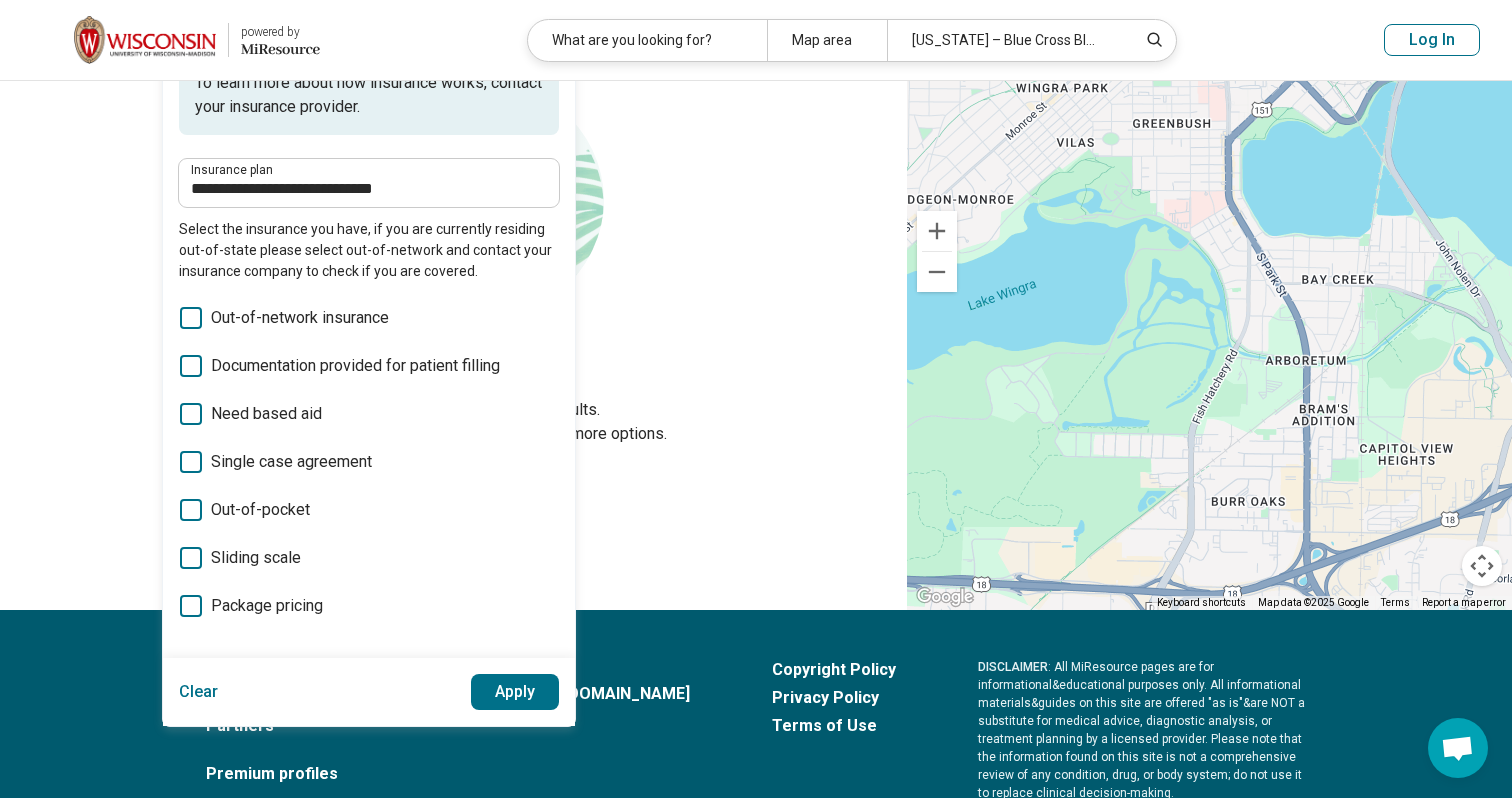 click on "Out-of-network insurance" at bounding box center (300, 318) 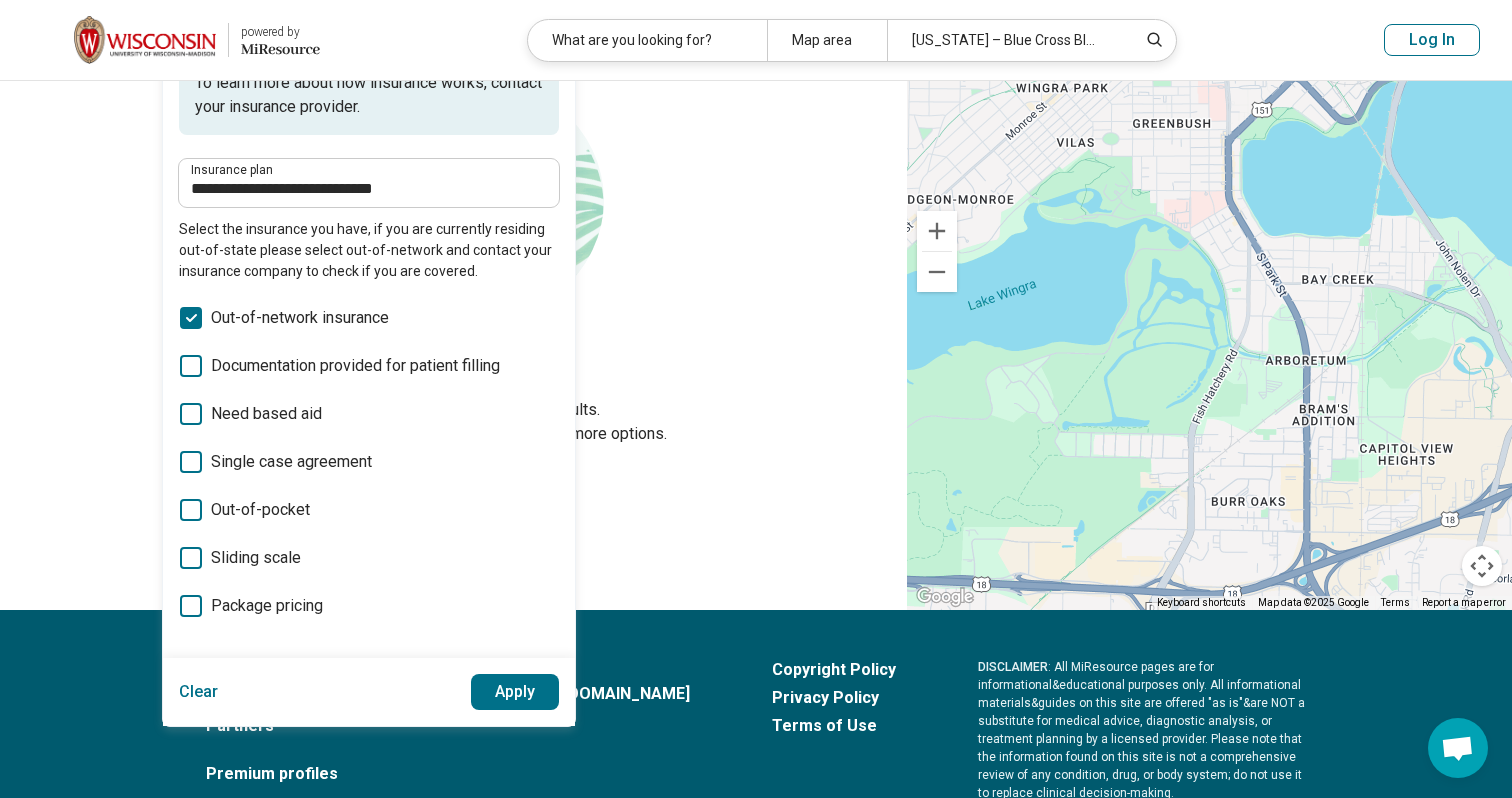 click on "Apply" at bounding box center (515, 692) 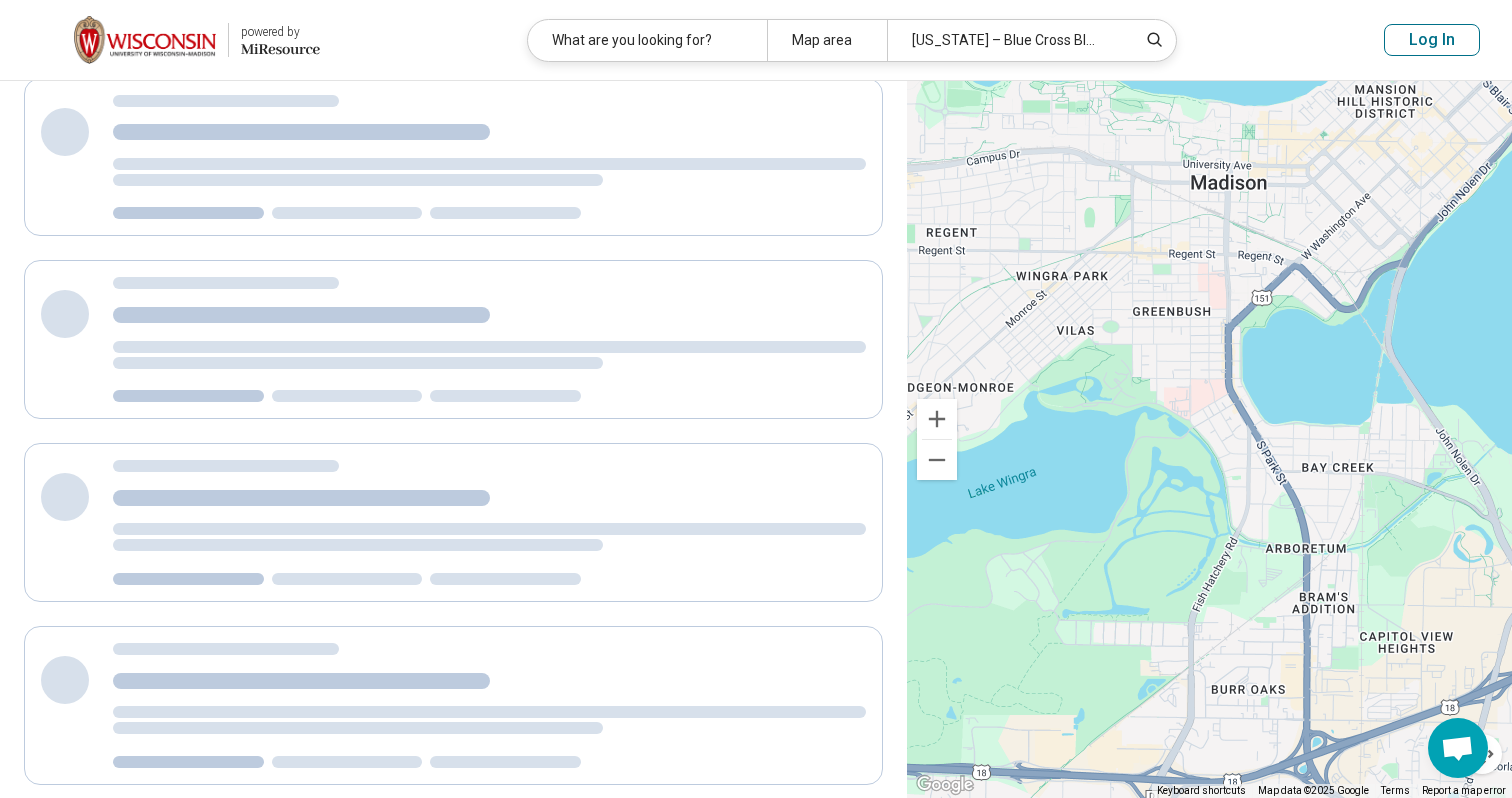 scroll, scrollTop: 123, scrollLeft: 0, axis: vertical 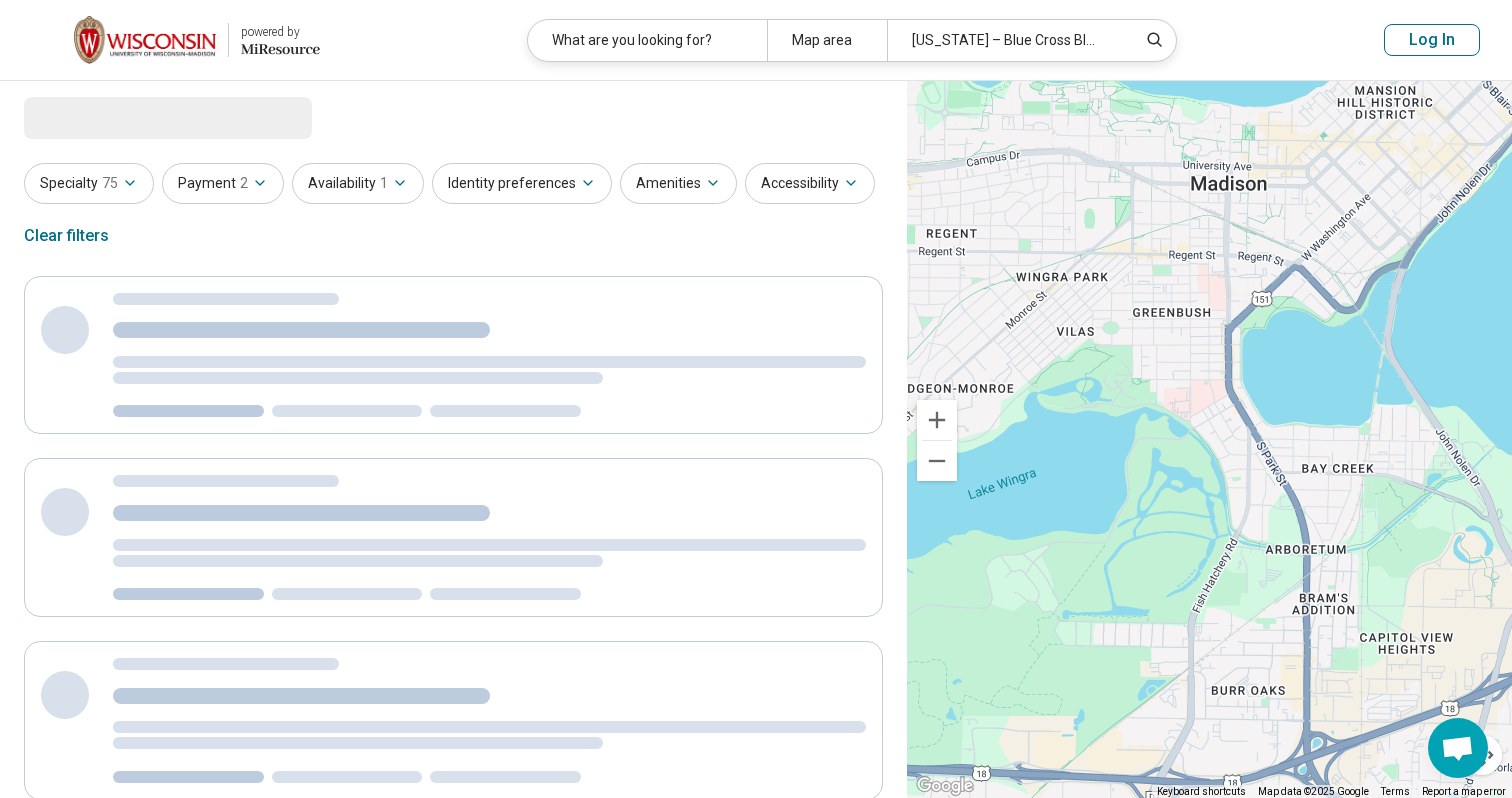 select on "***" 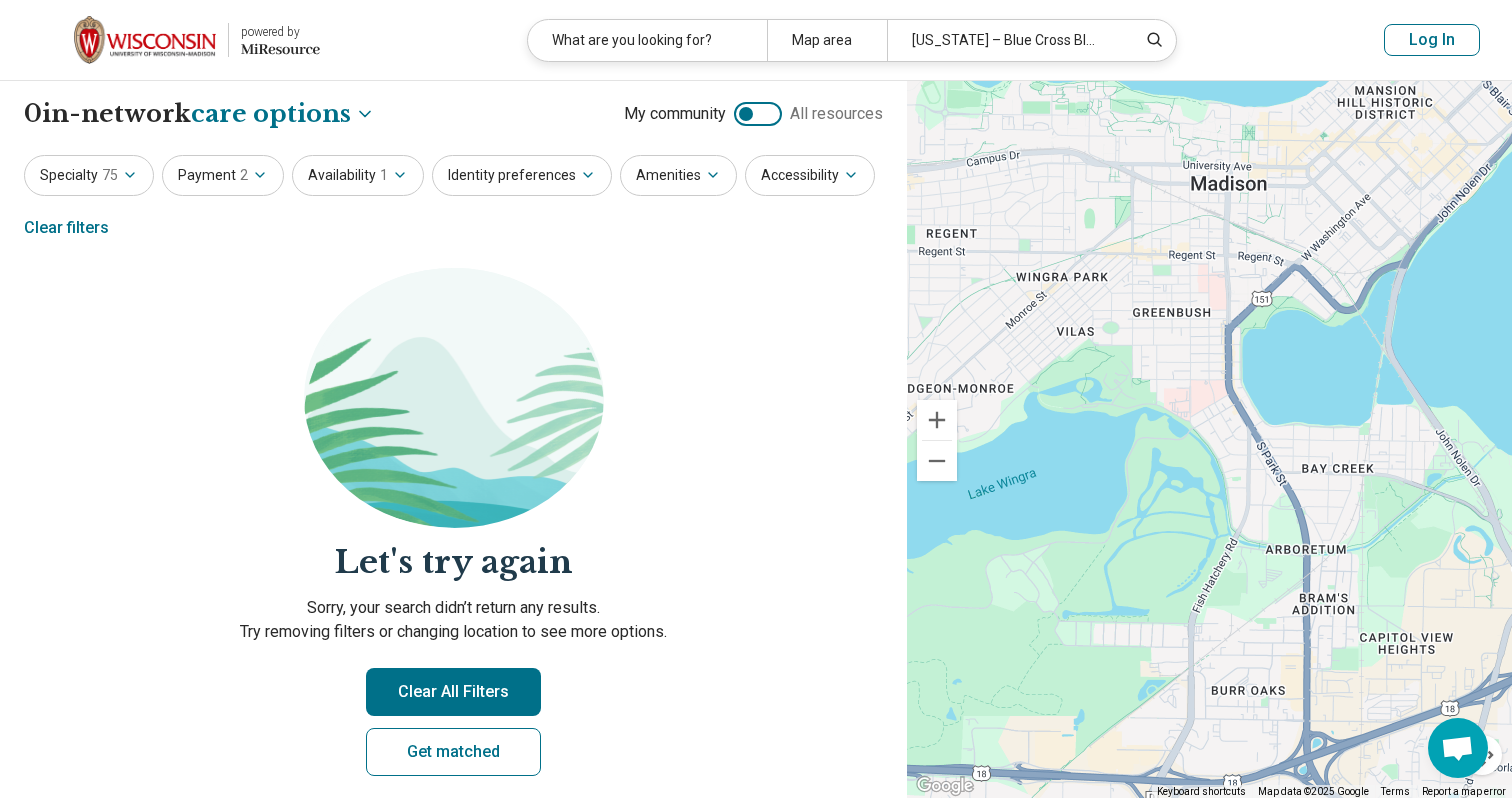 click on "1" at bounding box center [384, 175] 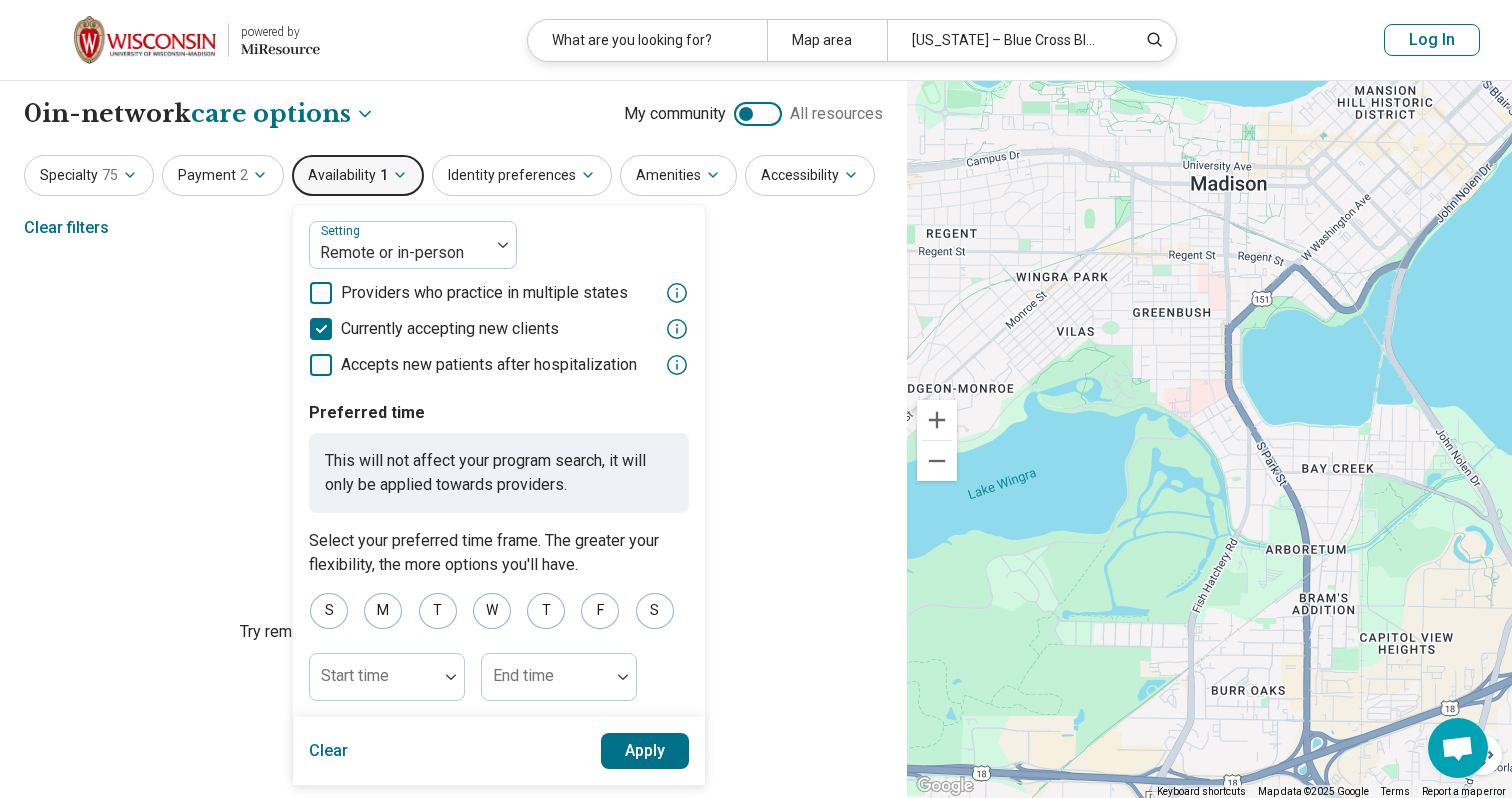 click on "Identity preferences" at bounding box center (522, 175) 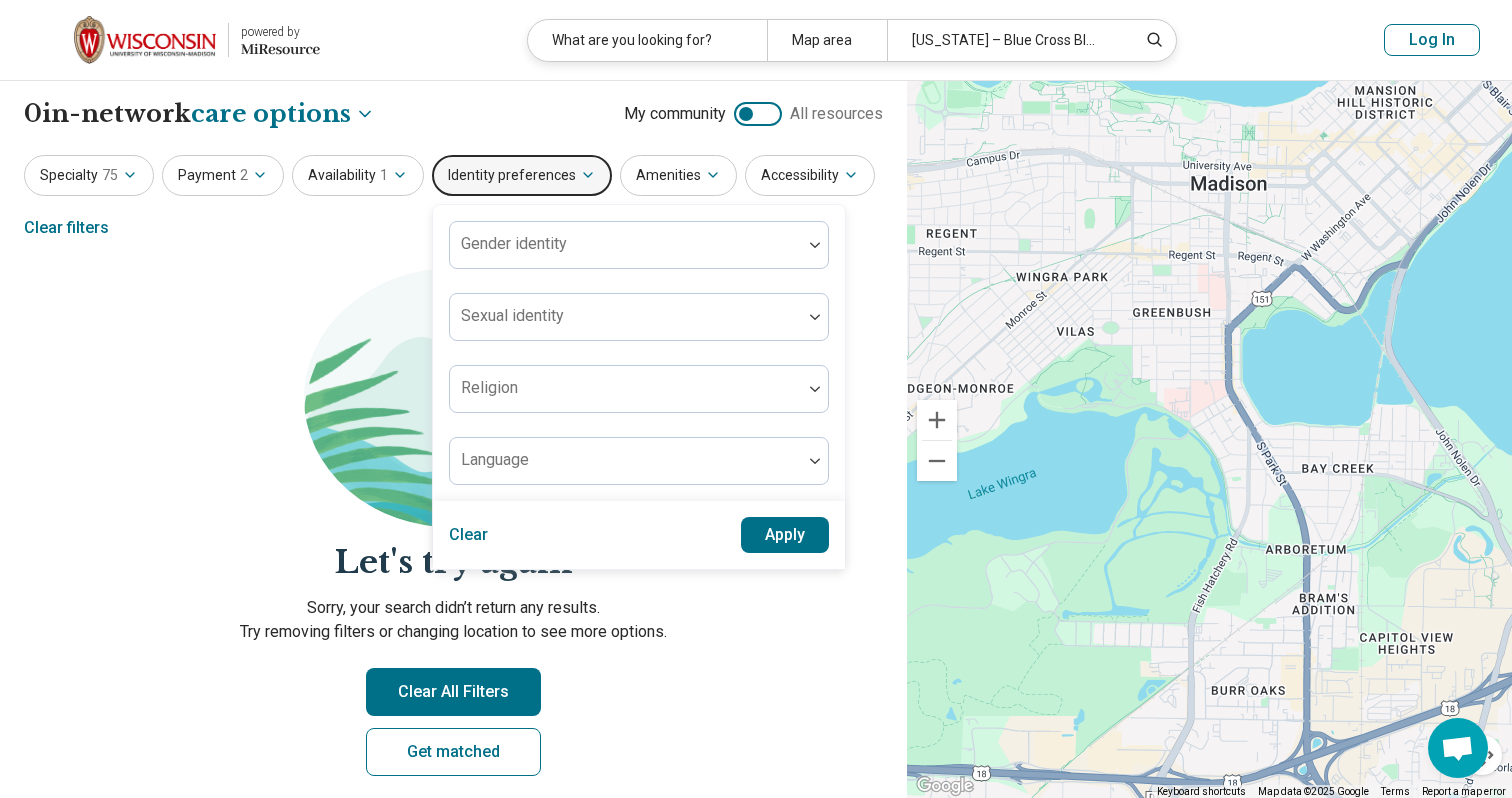click on "Amenities" at bounding box center (678, 175) 